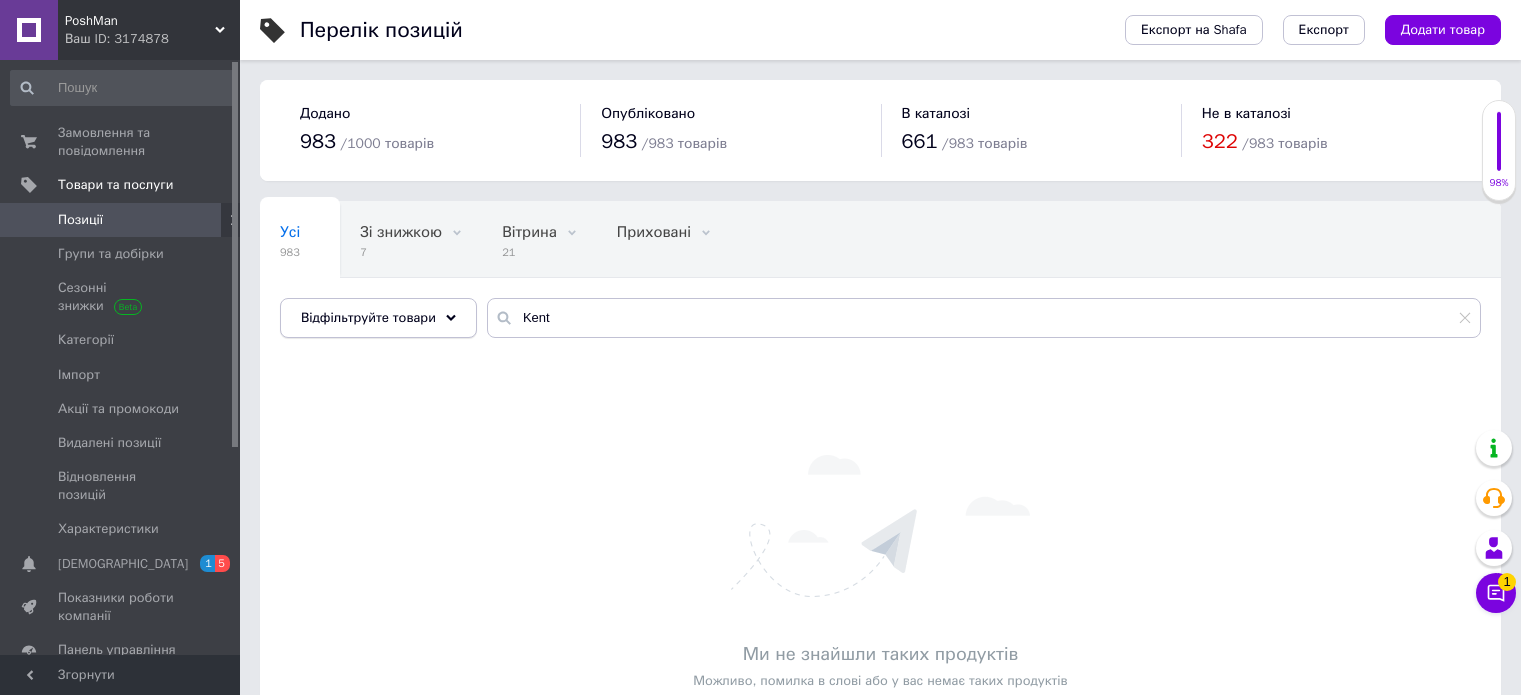 scroll, scrollTop: 0, scrollLeft: 0, axis: both 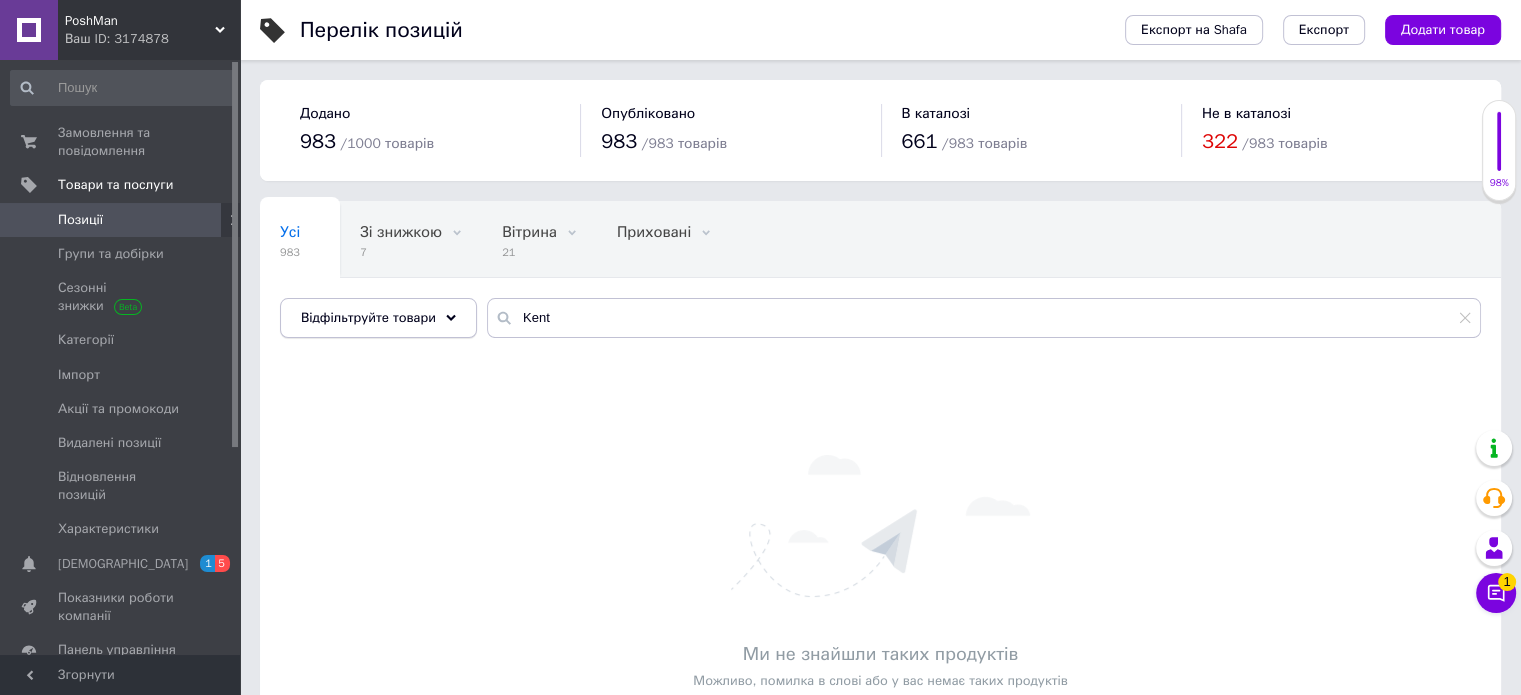 click on "Відфільтруйте товари [PERSON_NAME]" at bounding box center (880, 318) 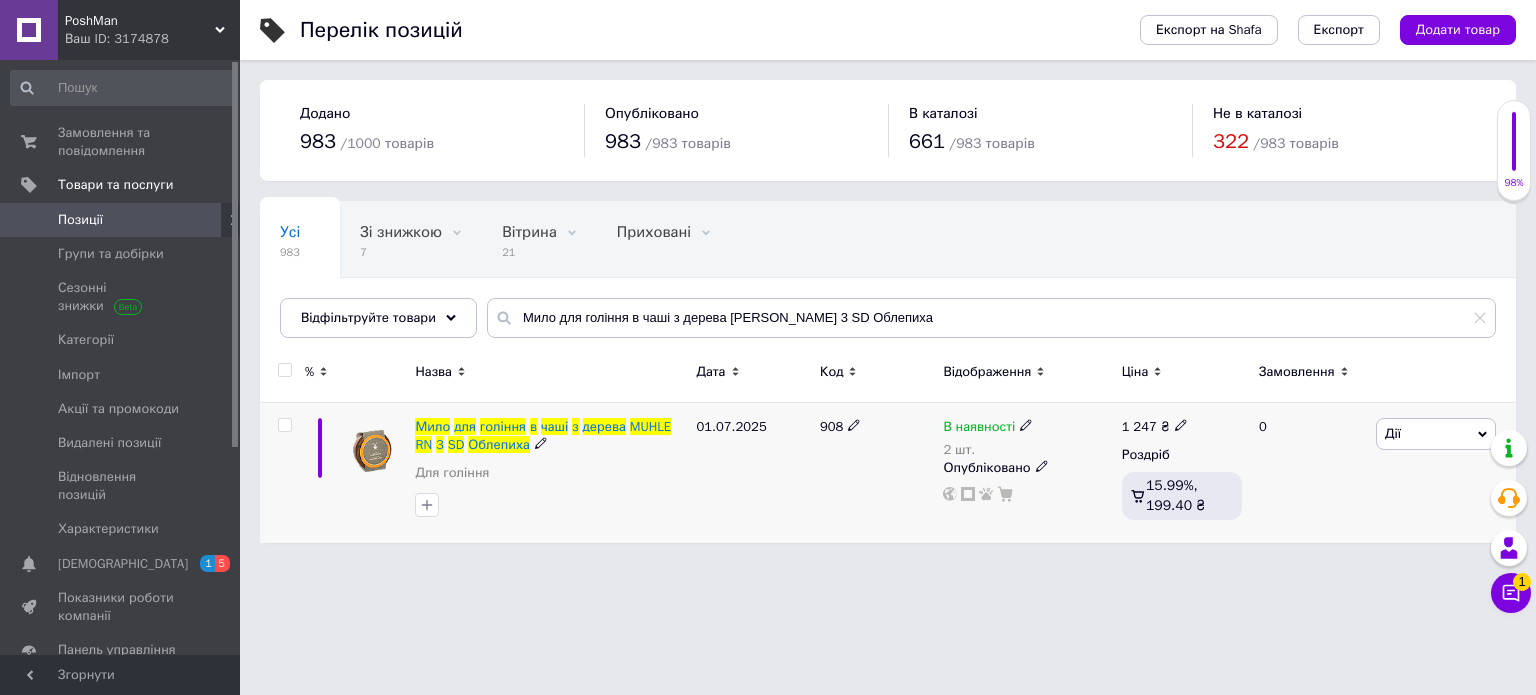 type on "Мило для гоління в чаші з дерева [PERSON_NAME] 3 SD Облепиха" 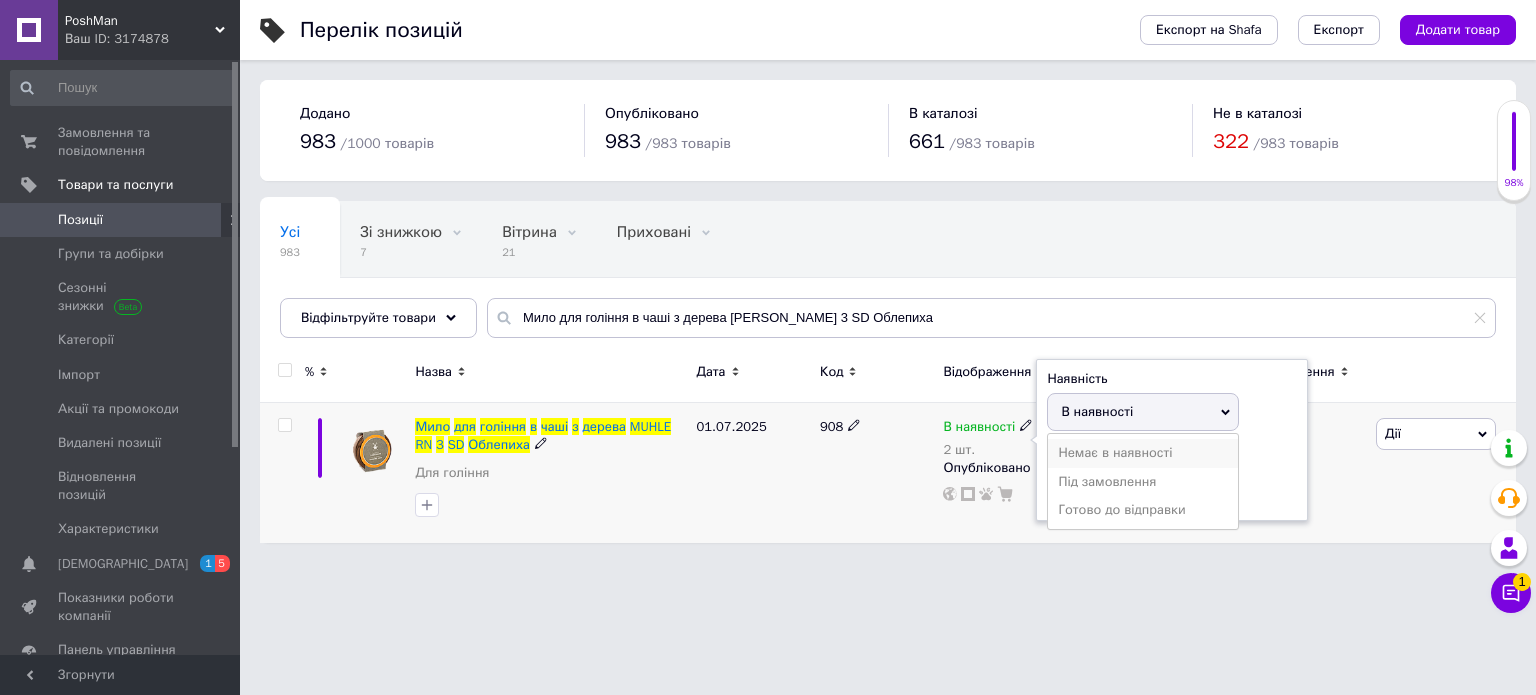 click on "Немає в наявності" at bounding box center (1143, 453) 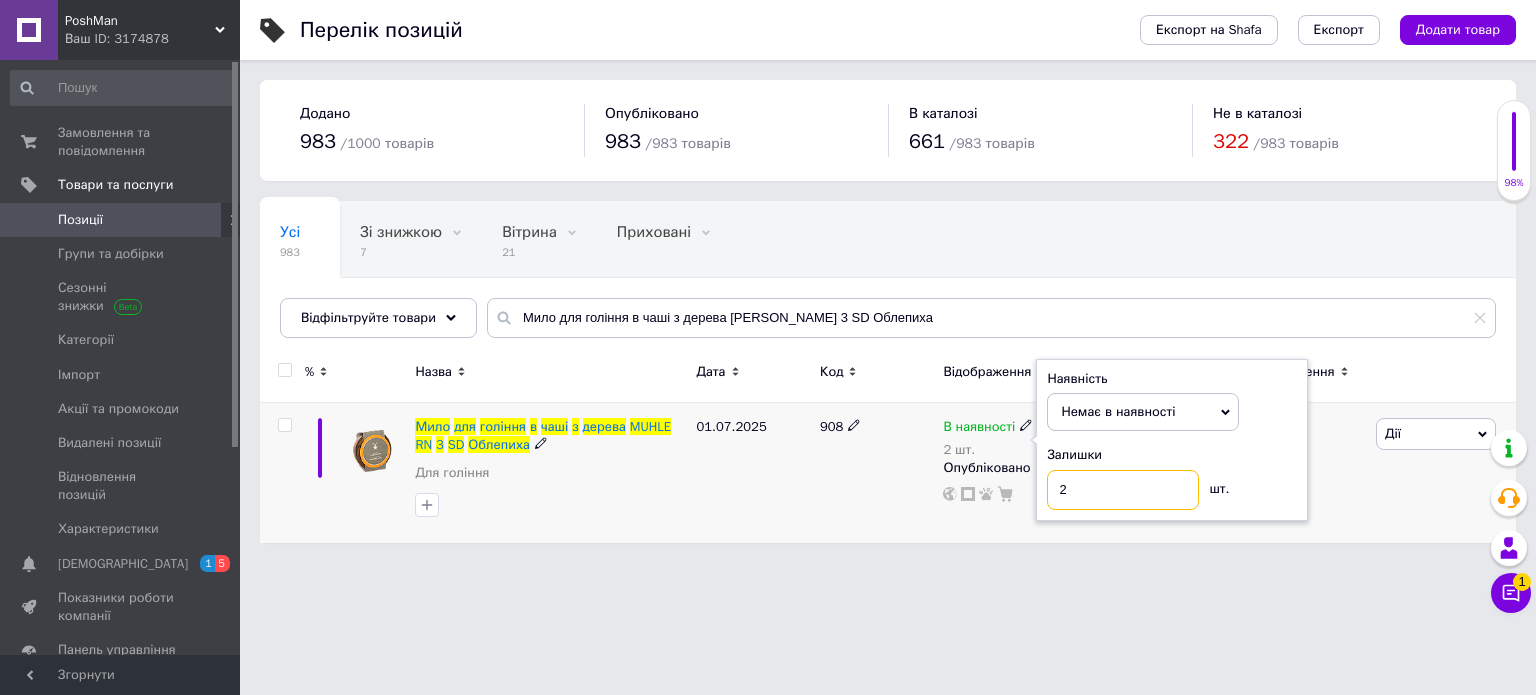 drag, startPoint x: 1093, startPoint y: 480, endPoint x: 1027, endPoint y: 504, distance: 70.2282 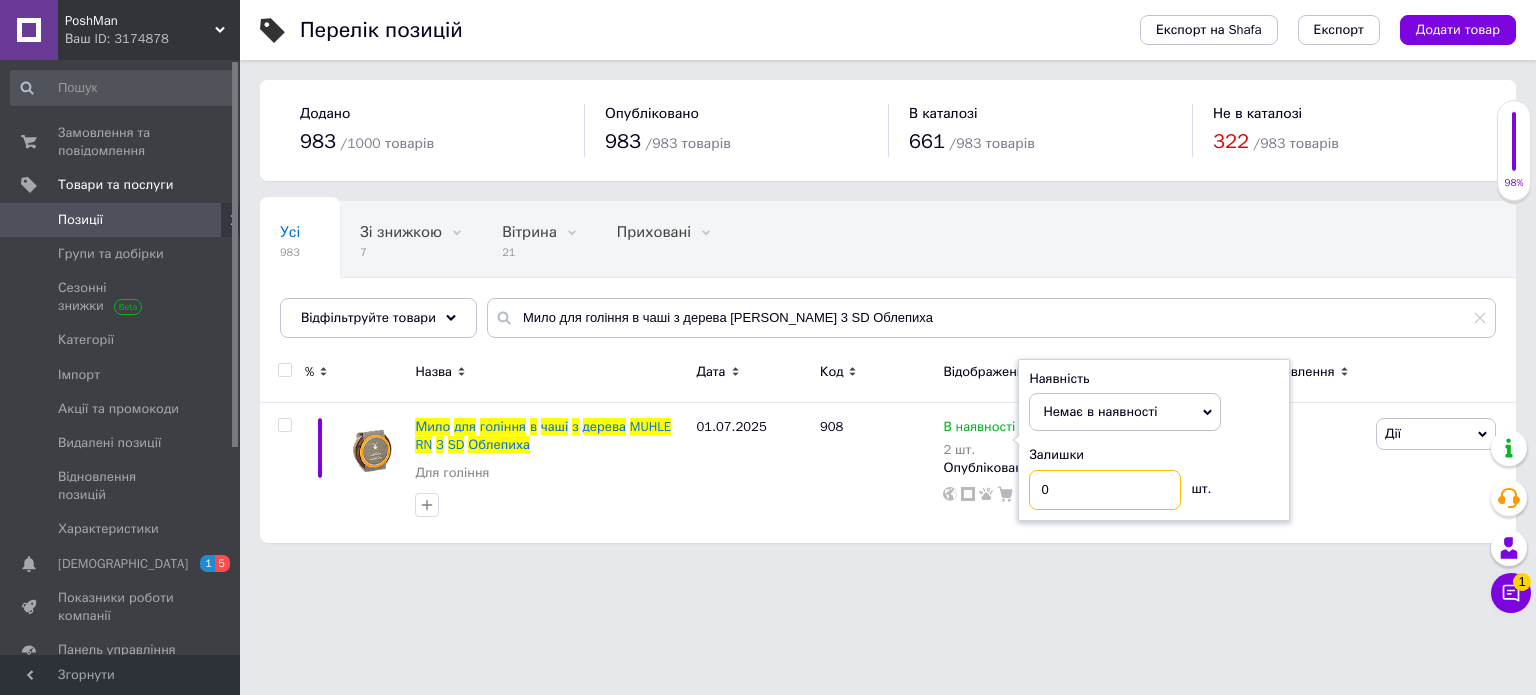 type on "0" 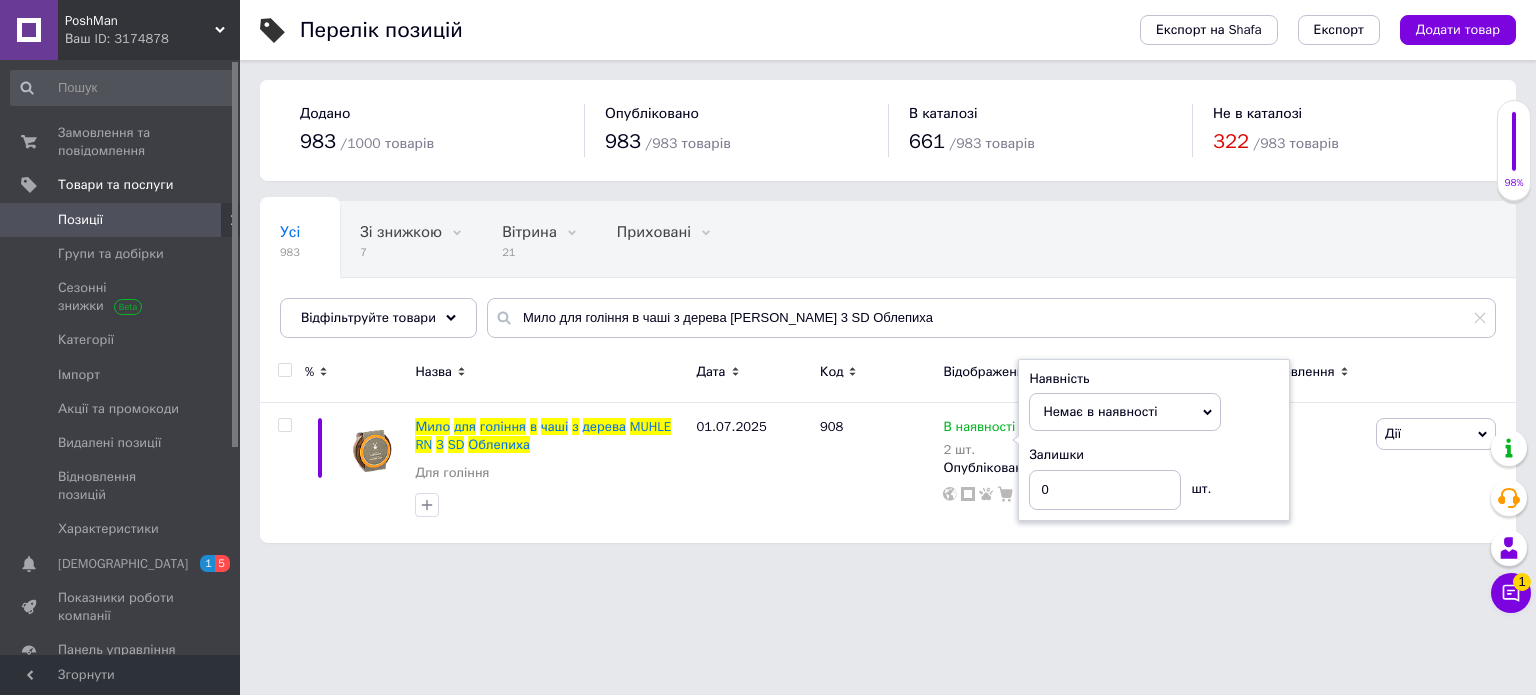 click on "Перелік позицій Експорт на Shafa Експорт Додати товар Додано 983   / 1000   товарів Опубліковано 983   / 983   товарів В каталозі 661   / 983   товарів Не в каталозі 322   / 983   товарів Усі 983 Зі знижкою 7 Видалити Редагувати Вітрина 21 Видалити Редагувати Приховані 0 Видалити Редагувати Опубліковані 983 Видалити Редагувати Ok Відфільтровано...  Зберегти Нічого не знайдено Можливо, помилка у слові  або немає відповідностей за вашим запитом. Усі 983 Зі знижкою 7 Вітрина 21 Приховані 0 Опубліковані 983 Відфільтруйте товари Мило для гоління в чаші з дерева [PERSON_NAME] 3 SD Облепиха % Назва Дата Код" at bounding box center [888, 281] 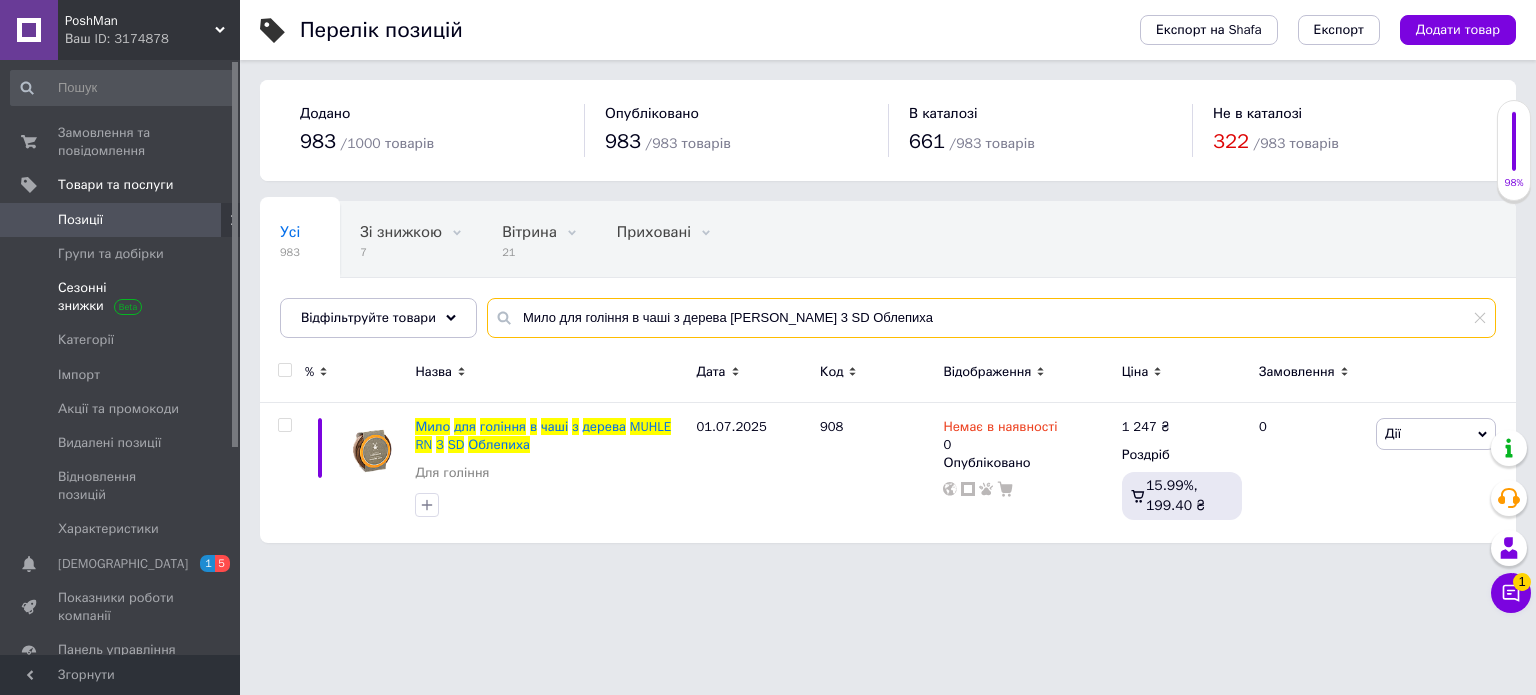 drag, startPoint x: 922, startPoint y: 323, endPoint x: 124, endPoint y: 318, distance: 798.0157 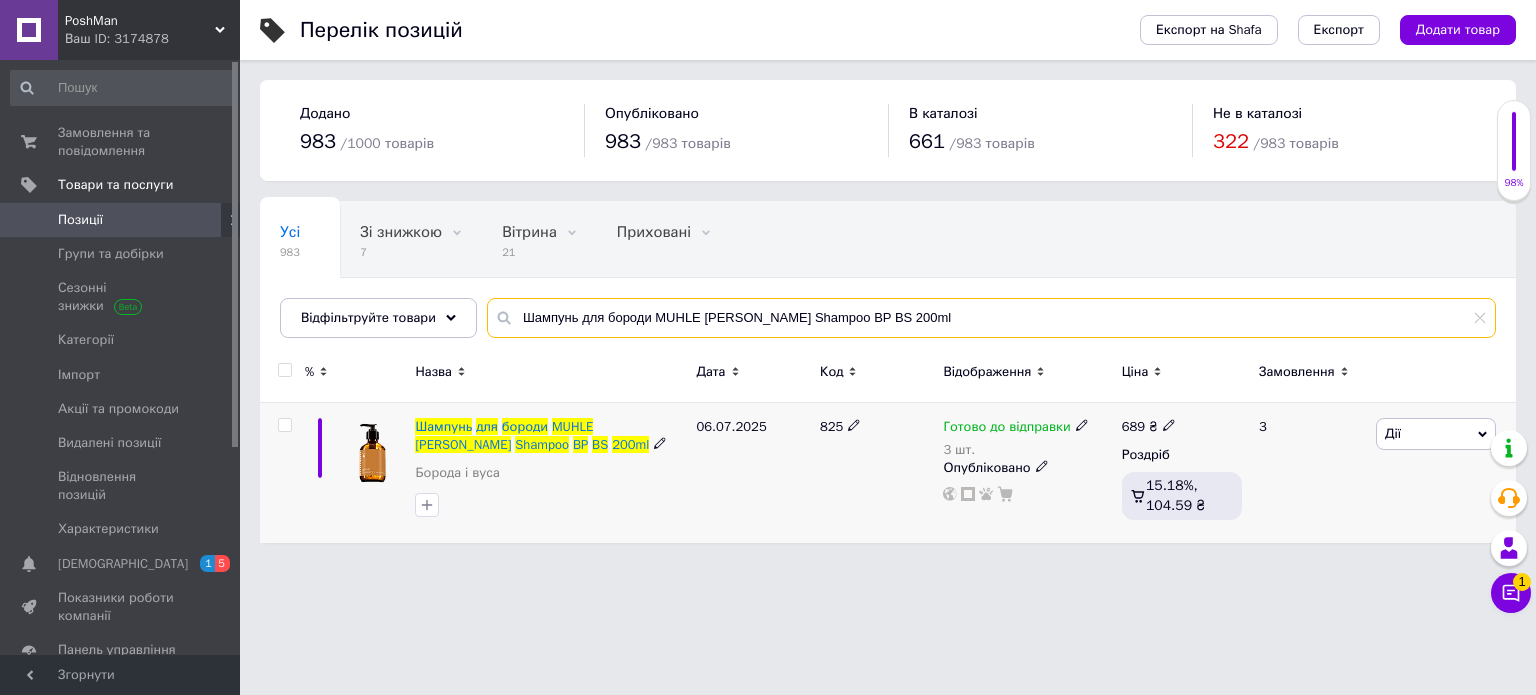 type on "Шампунь для бороди MUHLE [PERSON_NAME] Shampoo BP BS 200ml" 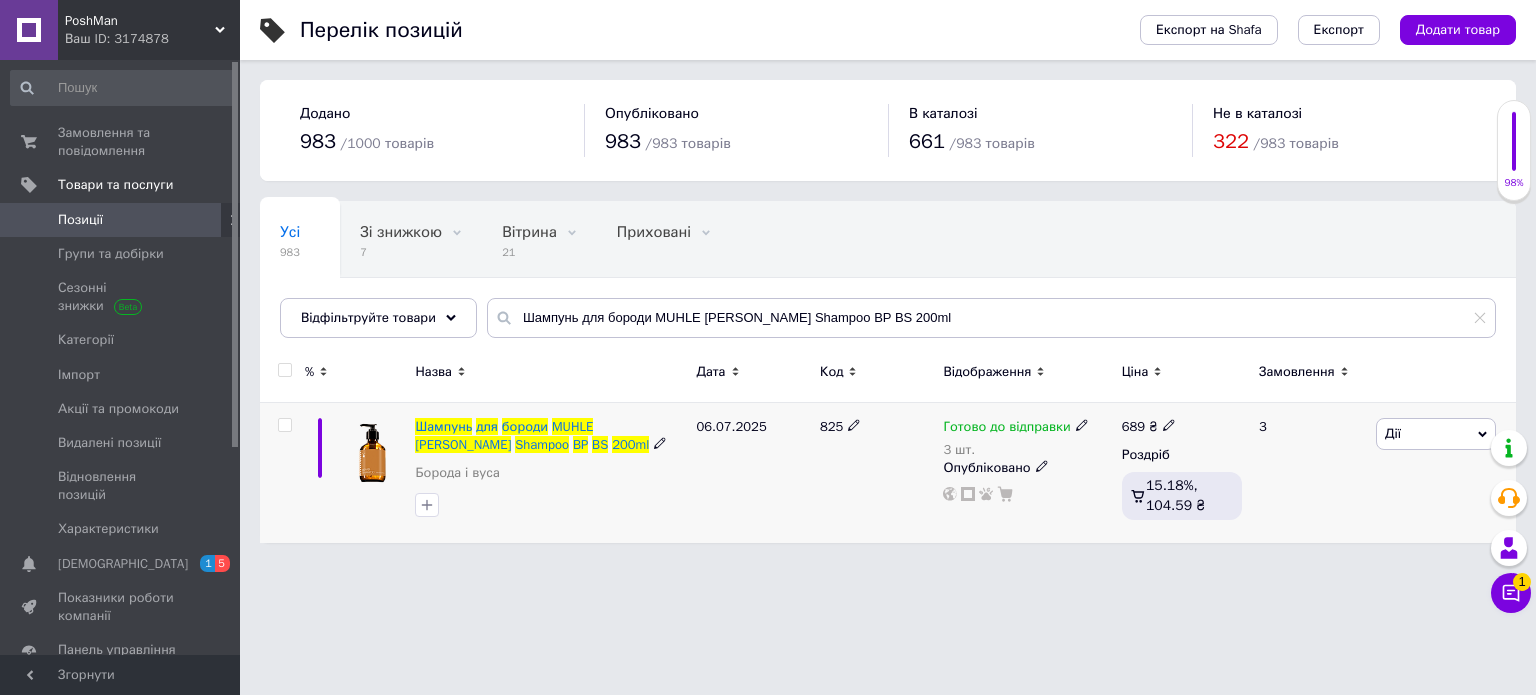 click 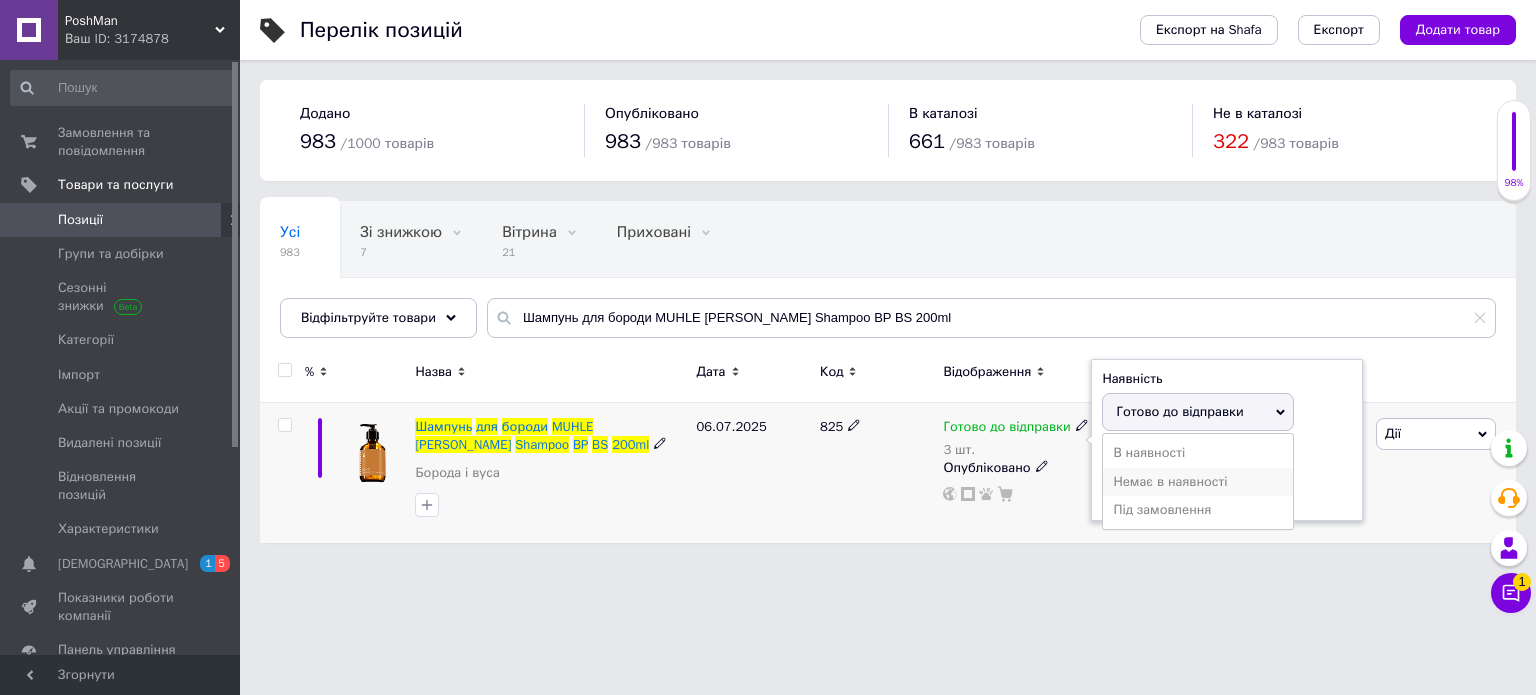 click on "Немає в наявності" at bounding box center [1198, 482] 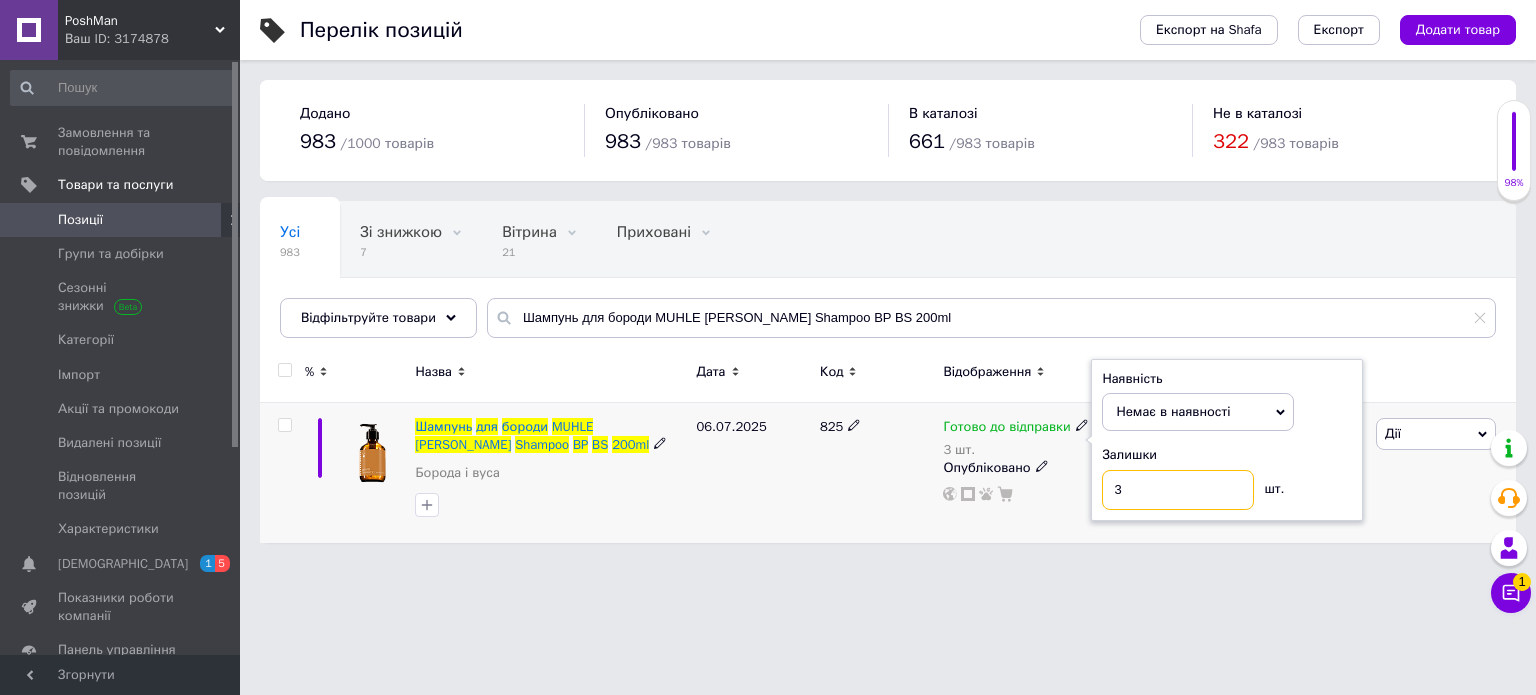 drag, startPoint x: 1151, startPoint y: 494, endPoint x: 1084, endPoint y: 483, distance: 67.89698 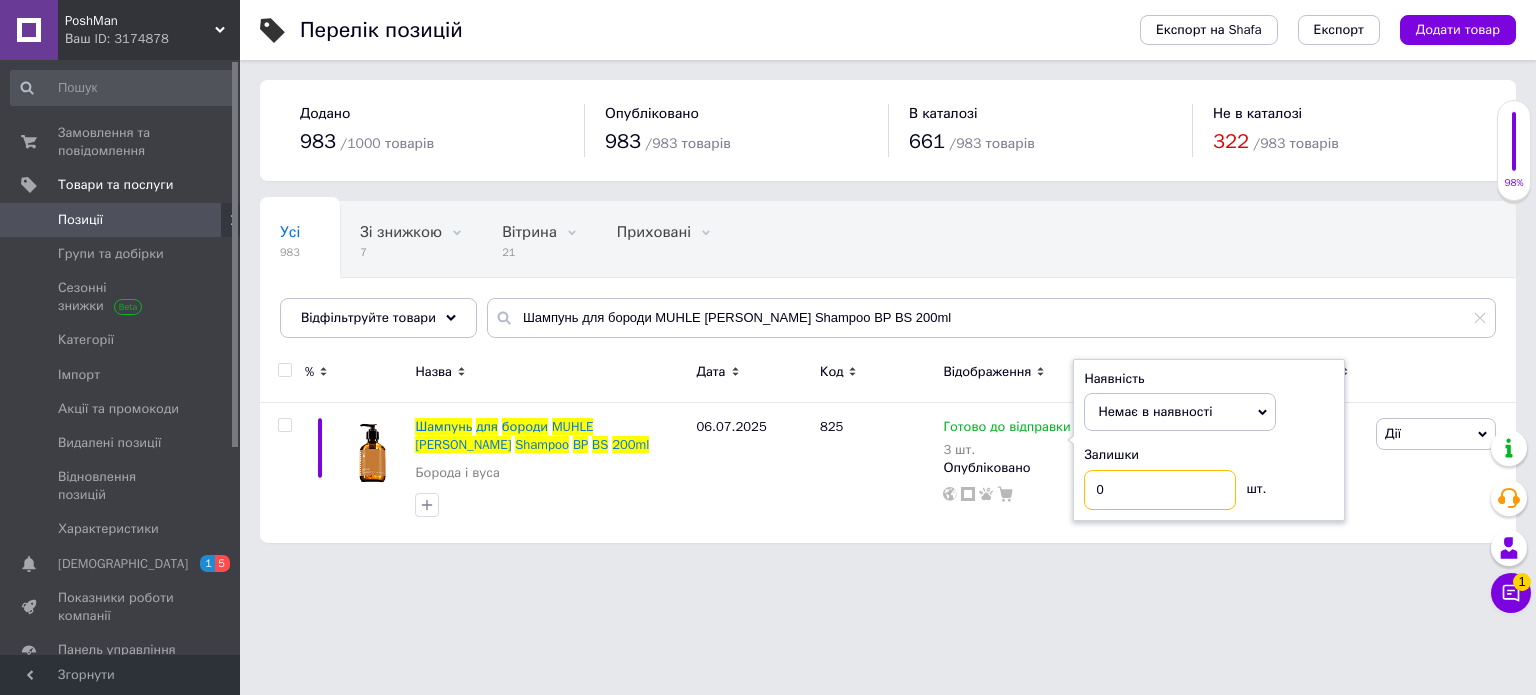 type on "0" 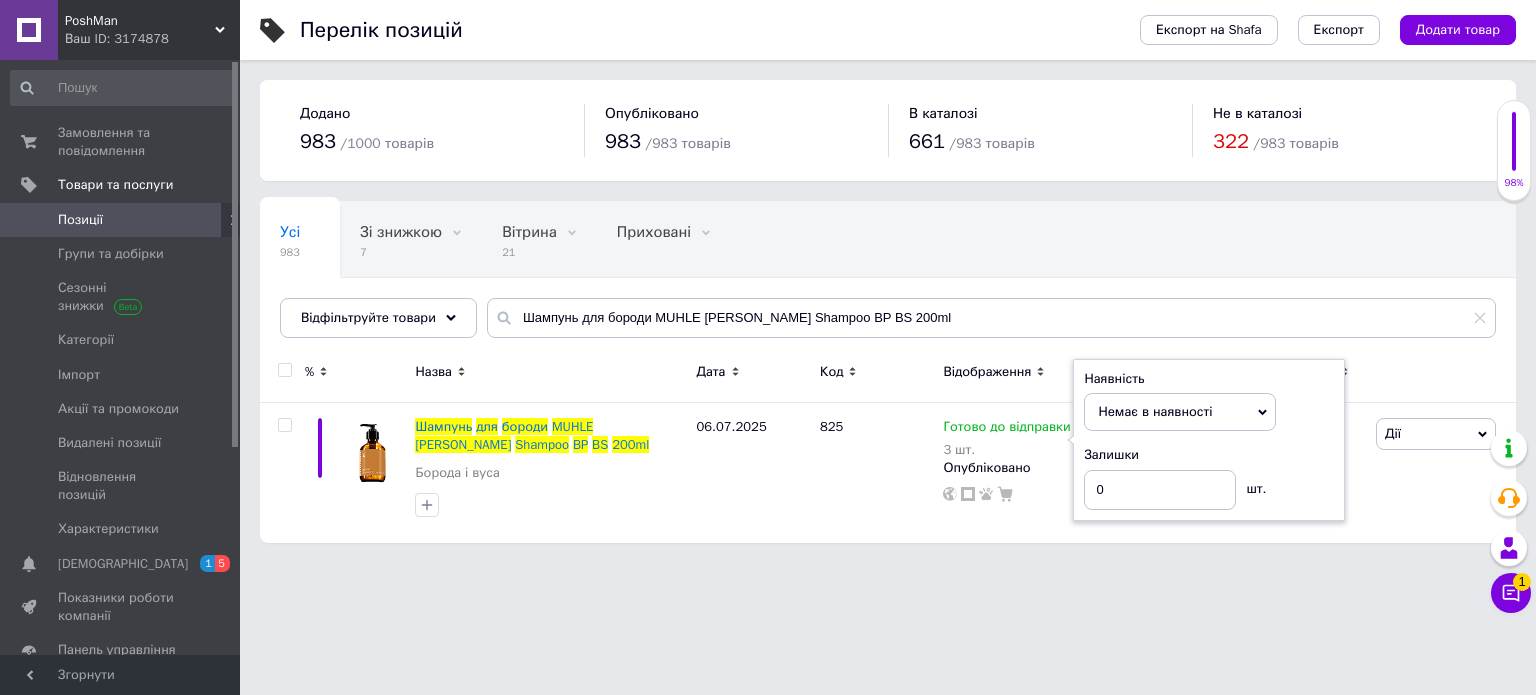 click on "PoshMan Ваш ID: 3174878 Сайт PoshMan Кабінет покупця Перевірити стан системи Сторінка на порталі Довідка Вийти Замовлення та повідомлення 0 0 Товари та послуги Позиції Групи та добірки Сезонні знижки Категорії Імпорт Акції та промокоди Видалені позиції Відновлення позицій Характеристики Сповіщення 1 5 Показники роботи компанії Панель управління Відгуки Клієнти Каталог ProSale Аналітика Управління сайтом Гаманець компанії [PERSON_NAME] Тарифи та рахунки Prom мікс 1 000 Згорнути
Перелік позицій Експорт" at bounding box center [768, 281] 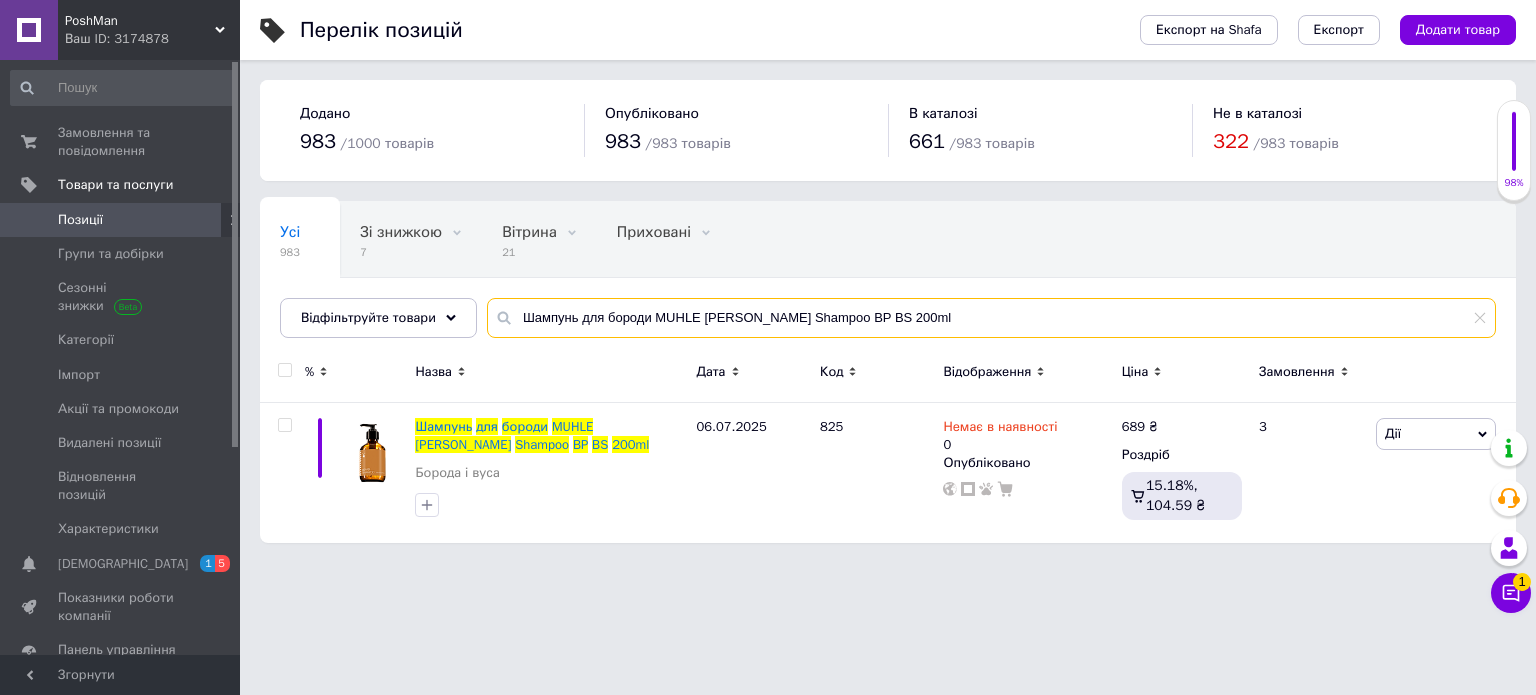 drag, startPoint x: 891, startPoint y: 325, endPoint x: 342, endPoint y: 289, distance: 550.1791 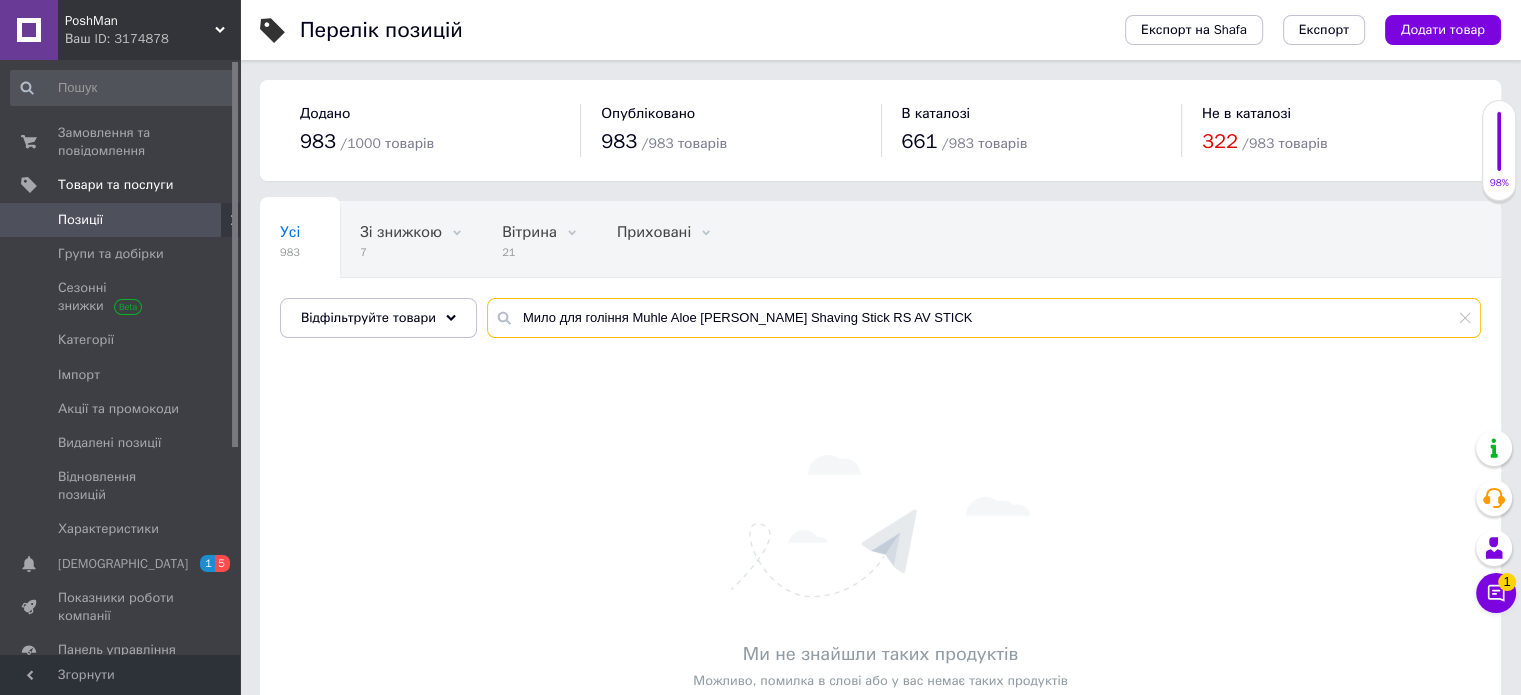 drag, startPoint x: 832, startPoint y: 321, endPoint x: 545, endPoint y: 340, distance: 287.62823 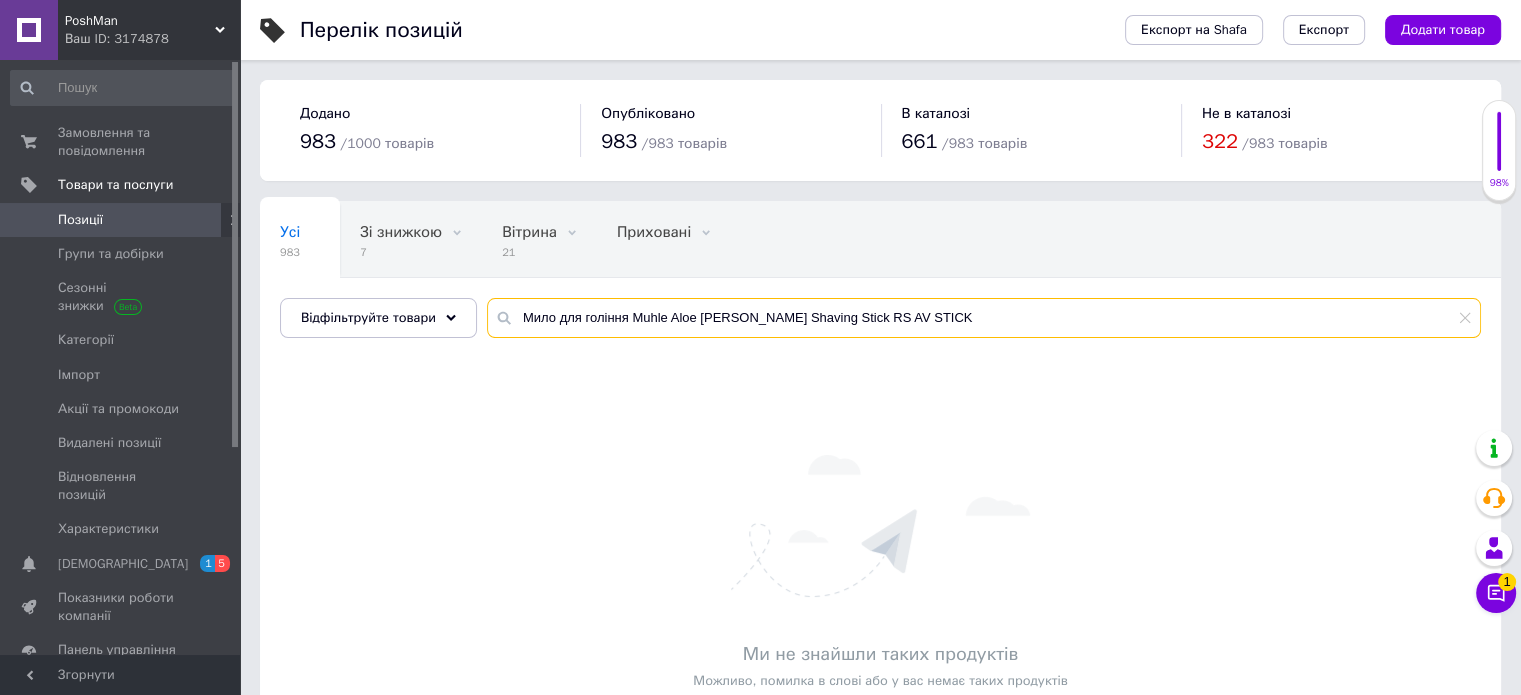 click on "Мило для гоління Muhle Aloe [PERSON_NAME] Shaving Stick RS AV STICK" at bounding box center [984, 318] 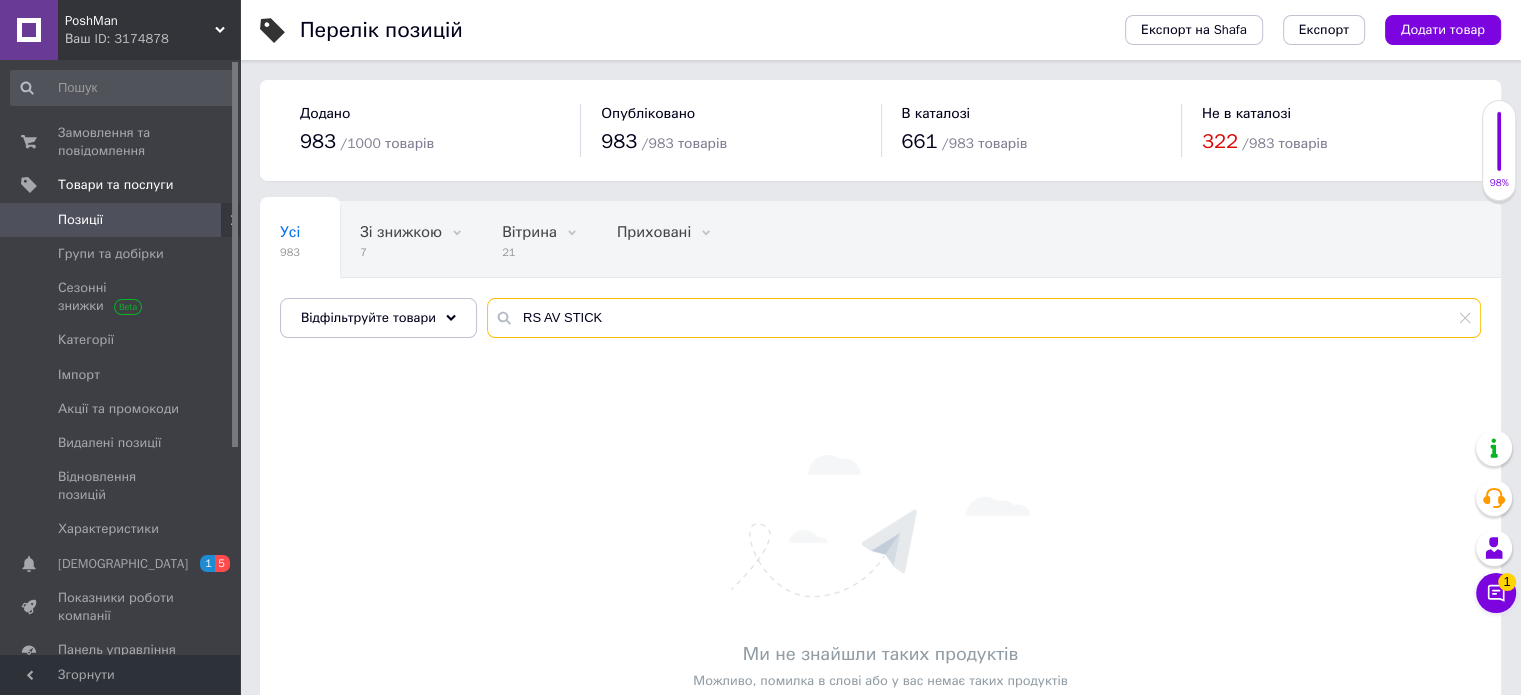 click on "RS AV STICK" at bounding box center (984, 318) 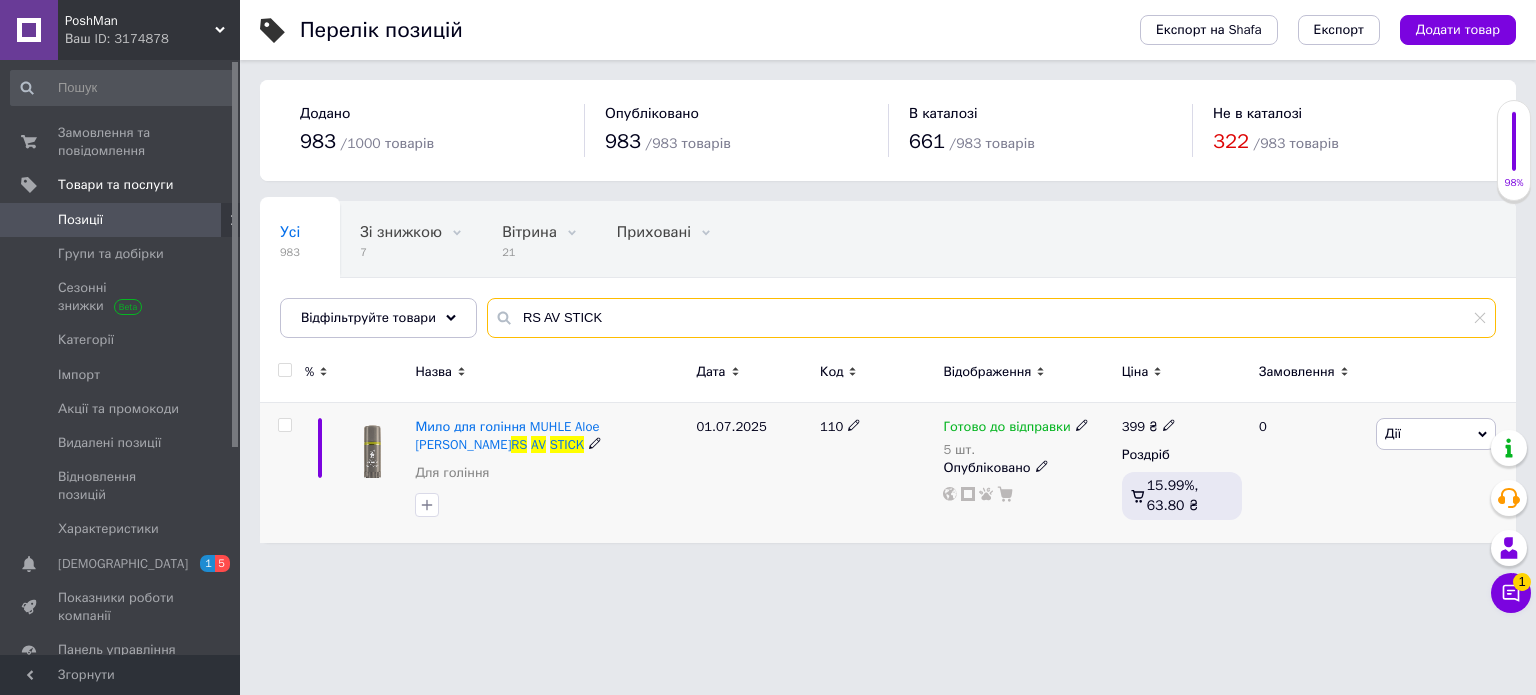 type on "RS AV STICK" 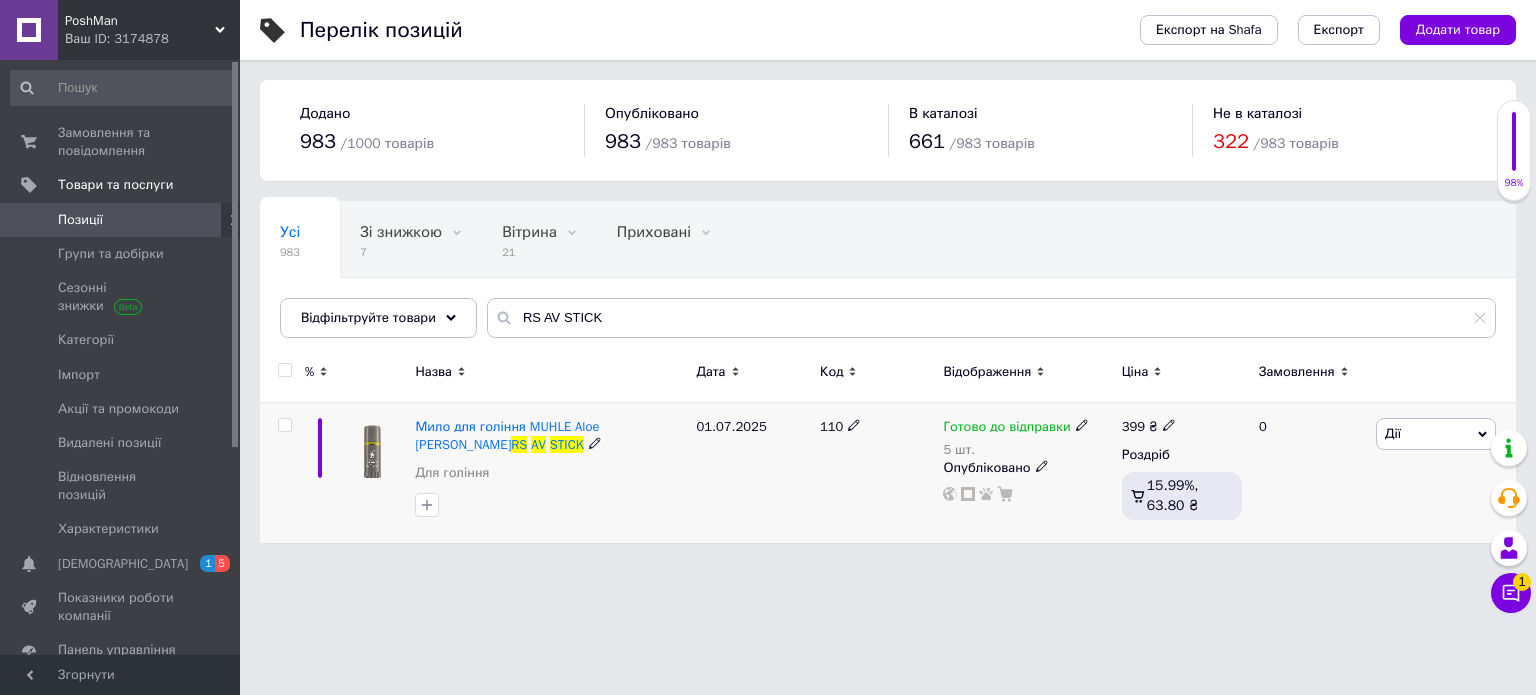 click 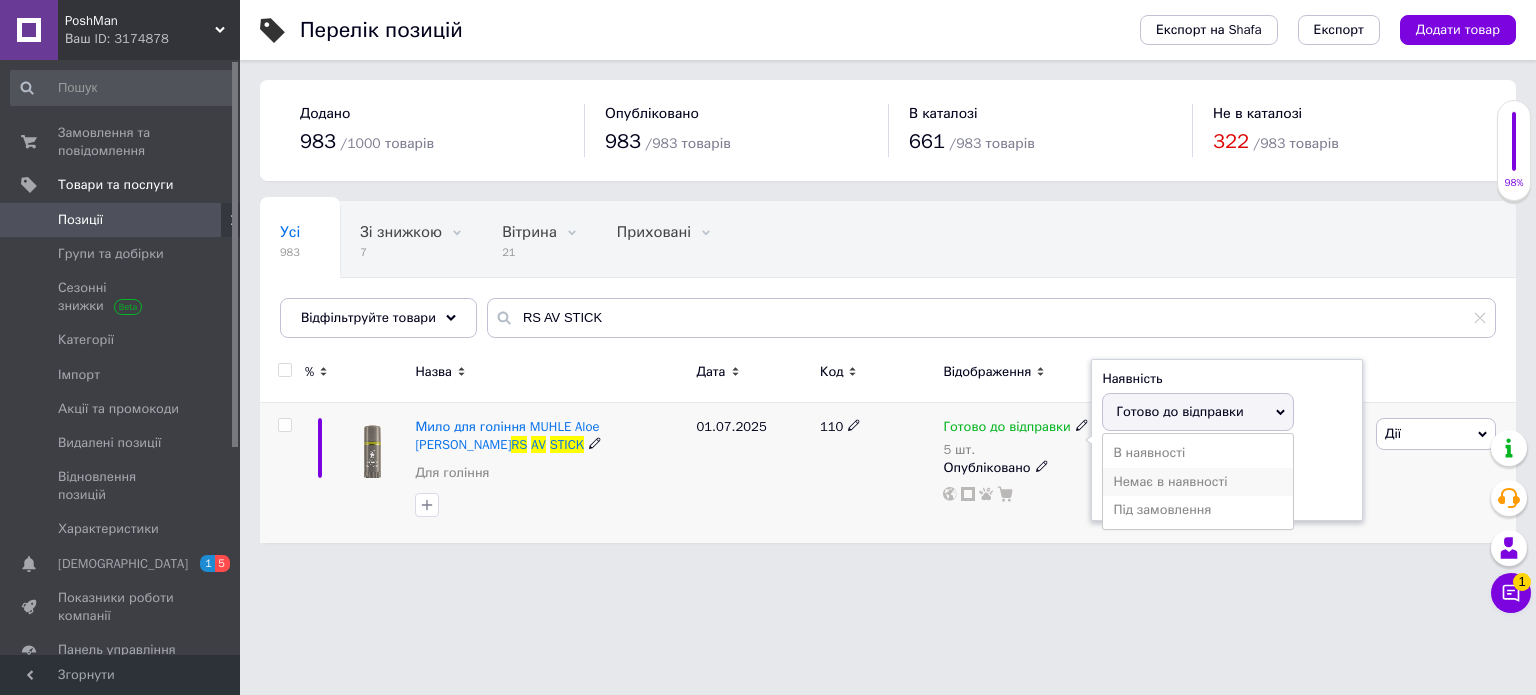 click on "Немає в наявності" at bounding box center [1198, 482] 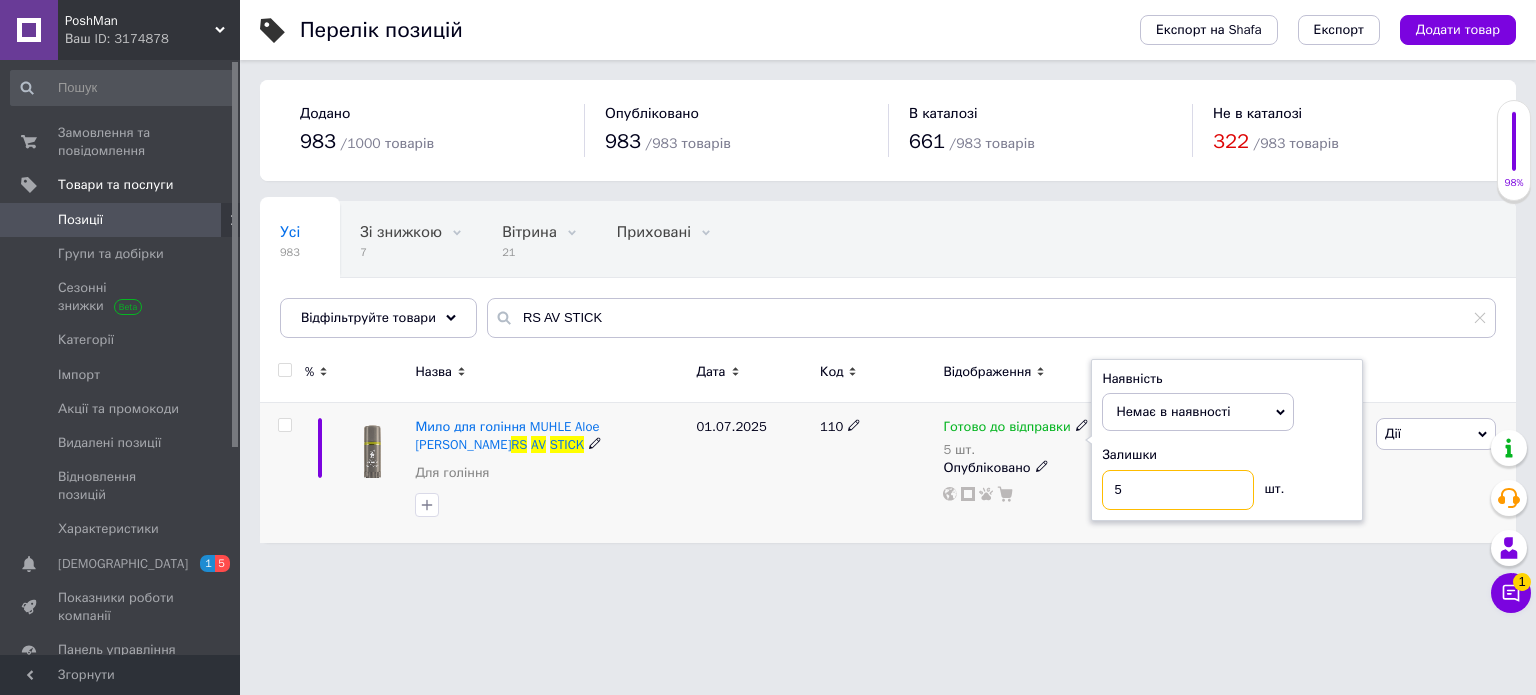drag, startPoint x: 1156, startPoint y: 499, endPoint x: 1065, endPoint y: 487, distance: 91.787796 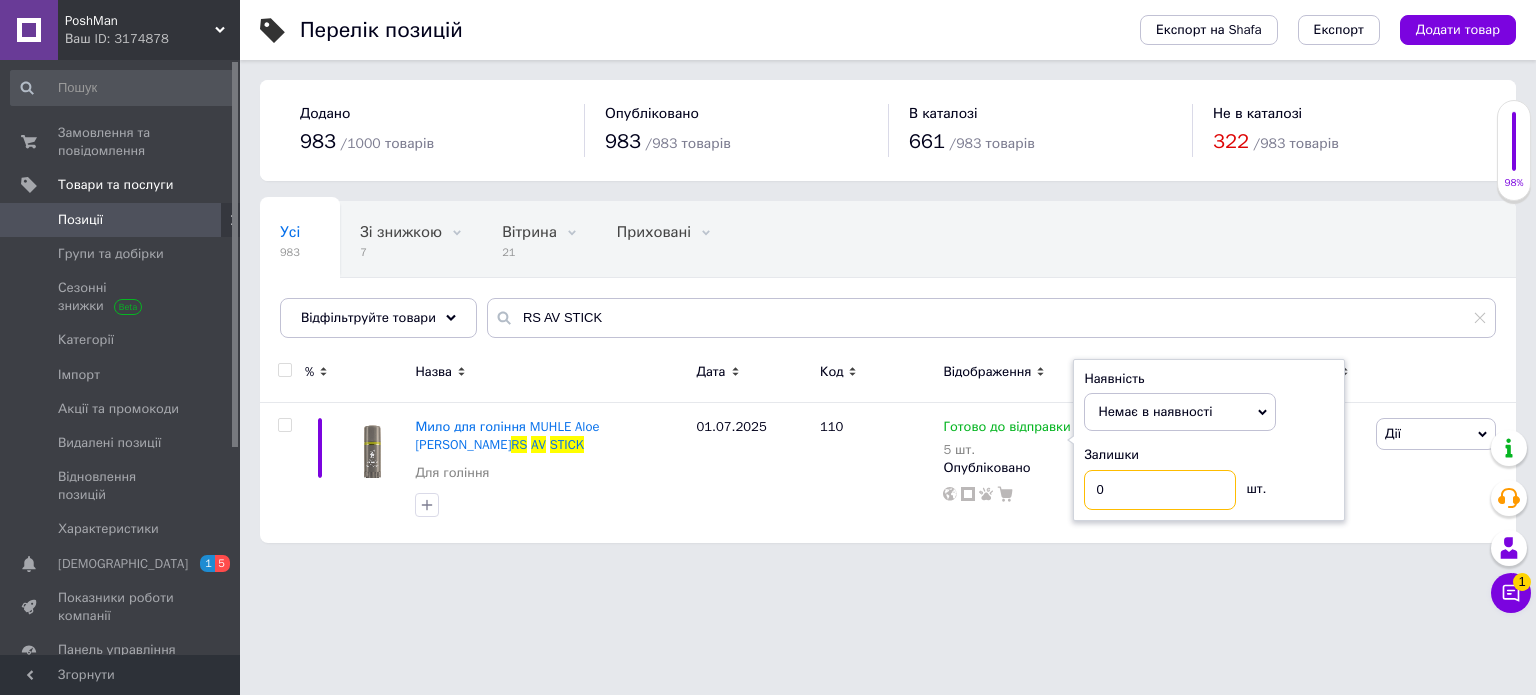 type on "0" 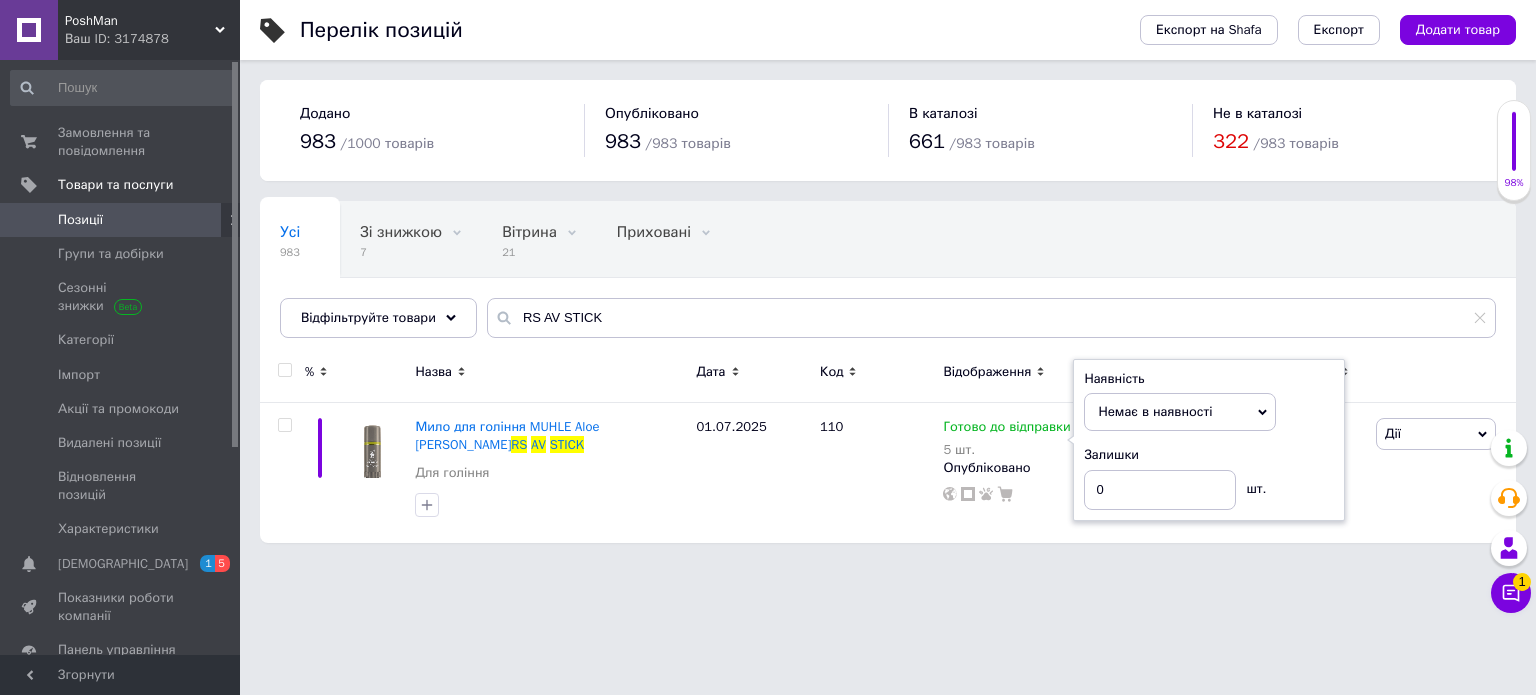 click on "PoshMan Ваш ID: 3174878 Сайт PoshMan Кабінет покупця Перевірити стан системи Сторінка на порталі Довідка Вийти Замовлення та повідомлення 0 0 Товари та послуги Позиції Групи та добірки Сезонні знижки Категорії Імпорт Акції та промокоди Видалені позиції Відновлення позицій Характеристики Сповіщення 1 5 Показники роботи компанії Панель управління Відгуки Клієнти Каталог ProSale Аналітика Управління сайтом Гаманець компанії [PERSON_NAME] Тарифи та рахунки Prom мікс 1 000 Згорнути
Перелік позицій Експорт" at bounding box center [768, 281] 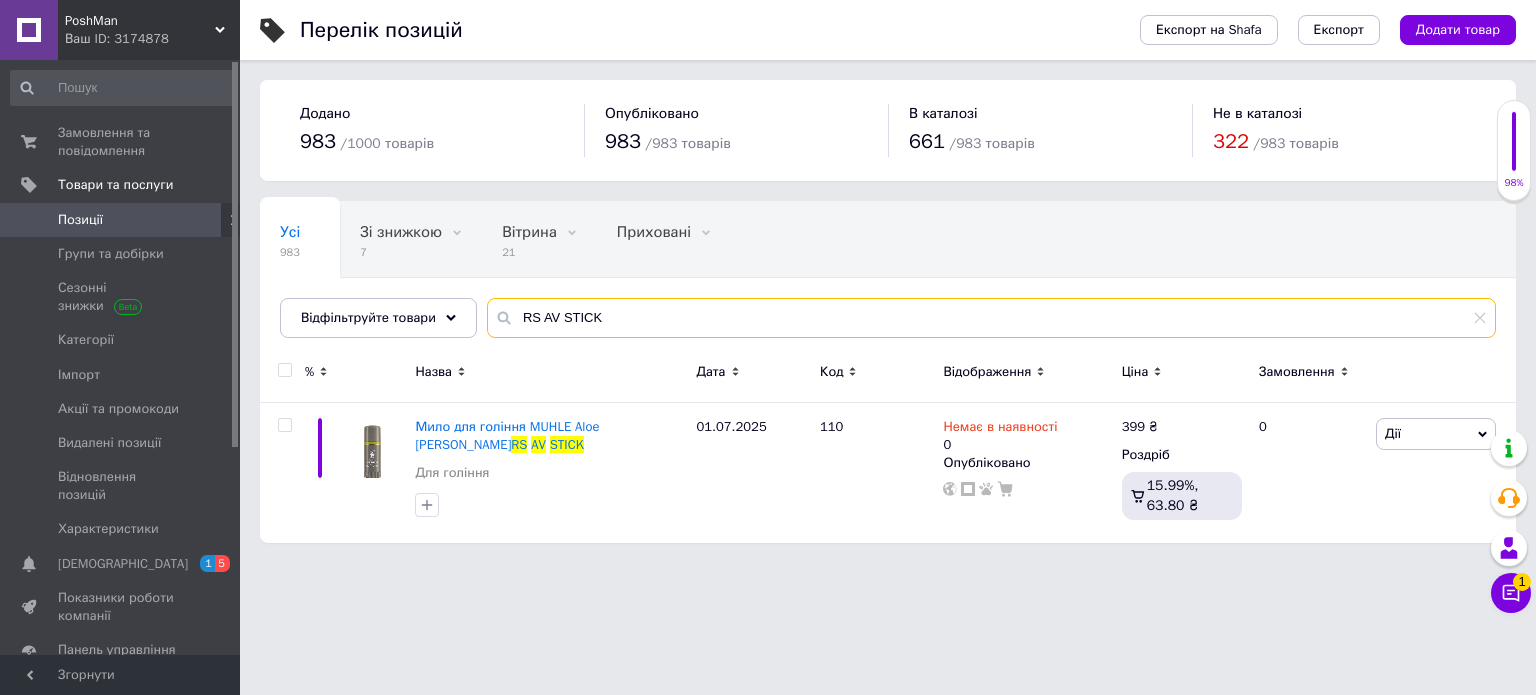 drag, startPoint x: 630, startPoint y: 323, endPoint x: 473, endPoint y: 323, distance: 157 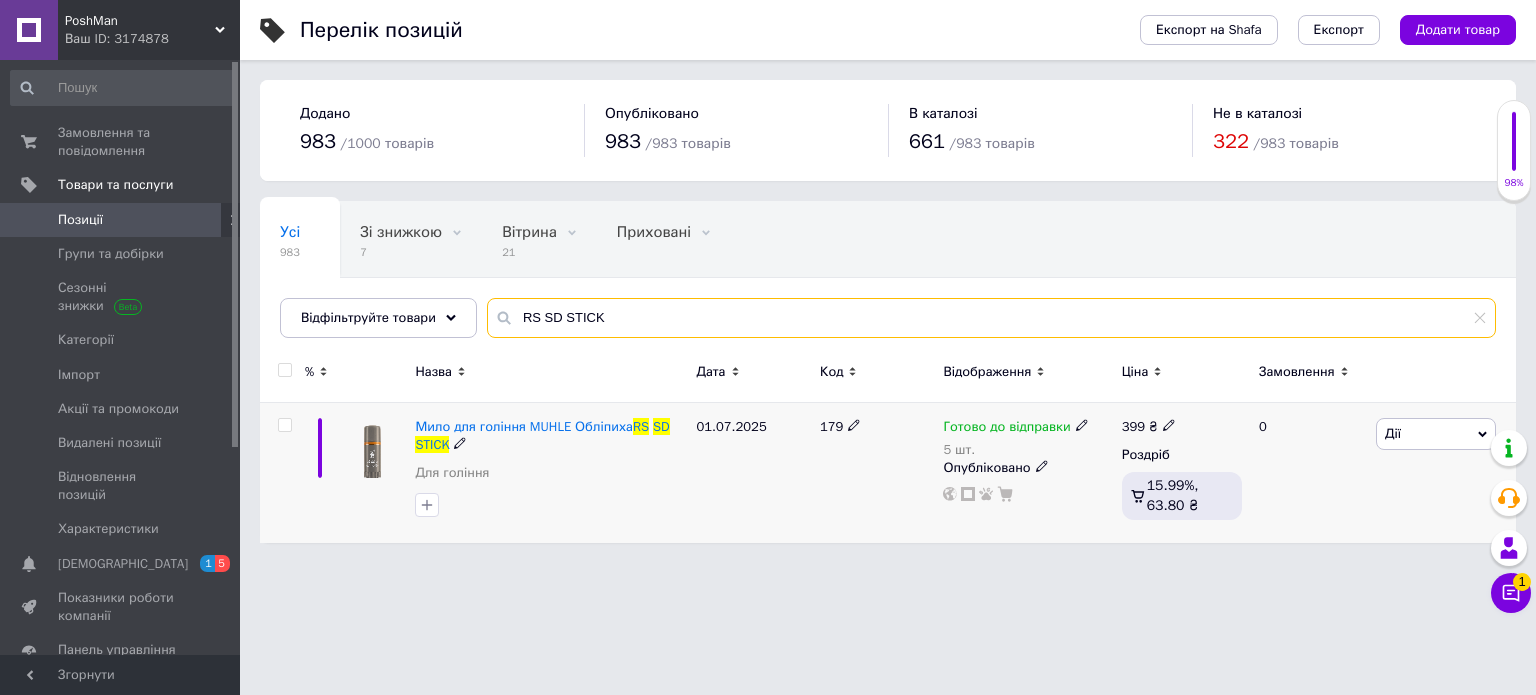 type on "RS SD STICK" 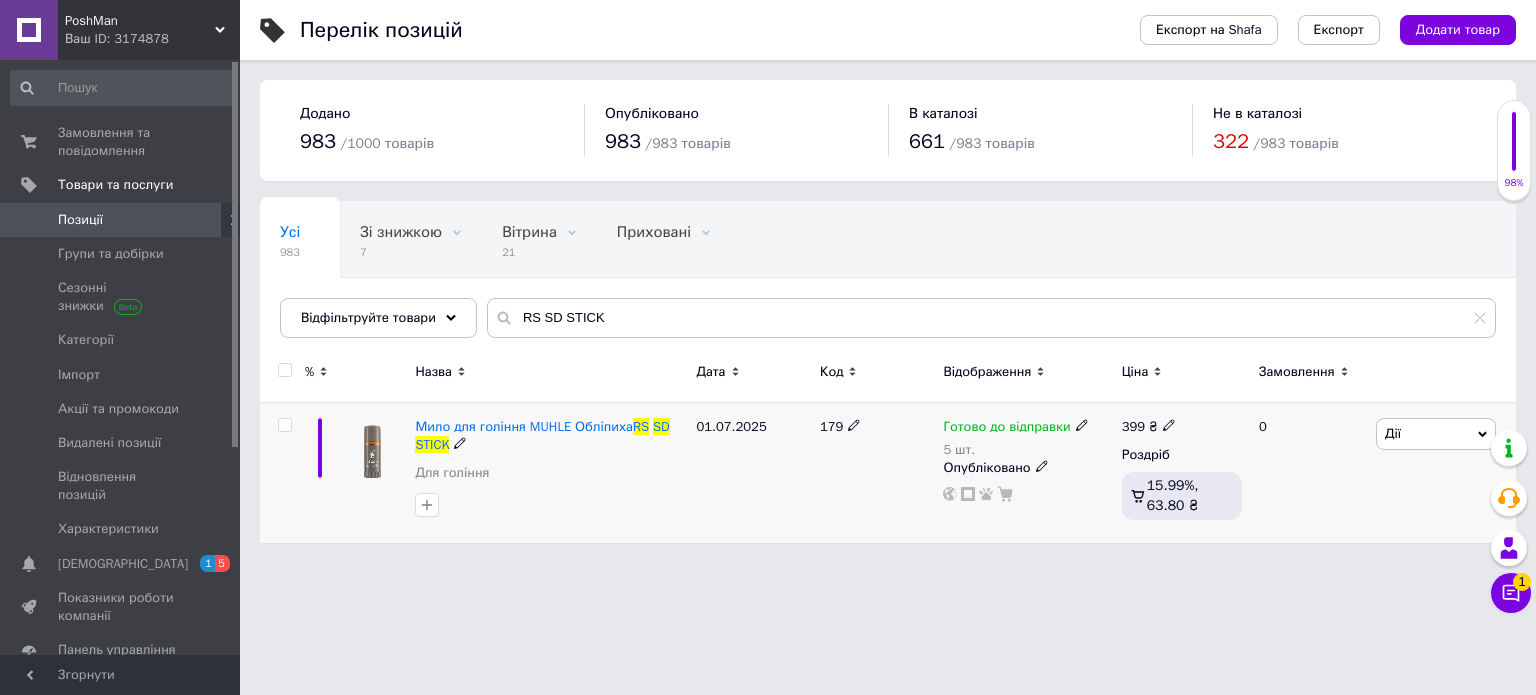 click on "Готово до відправки" at bounding box center (1015, 427) 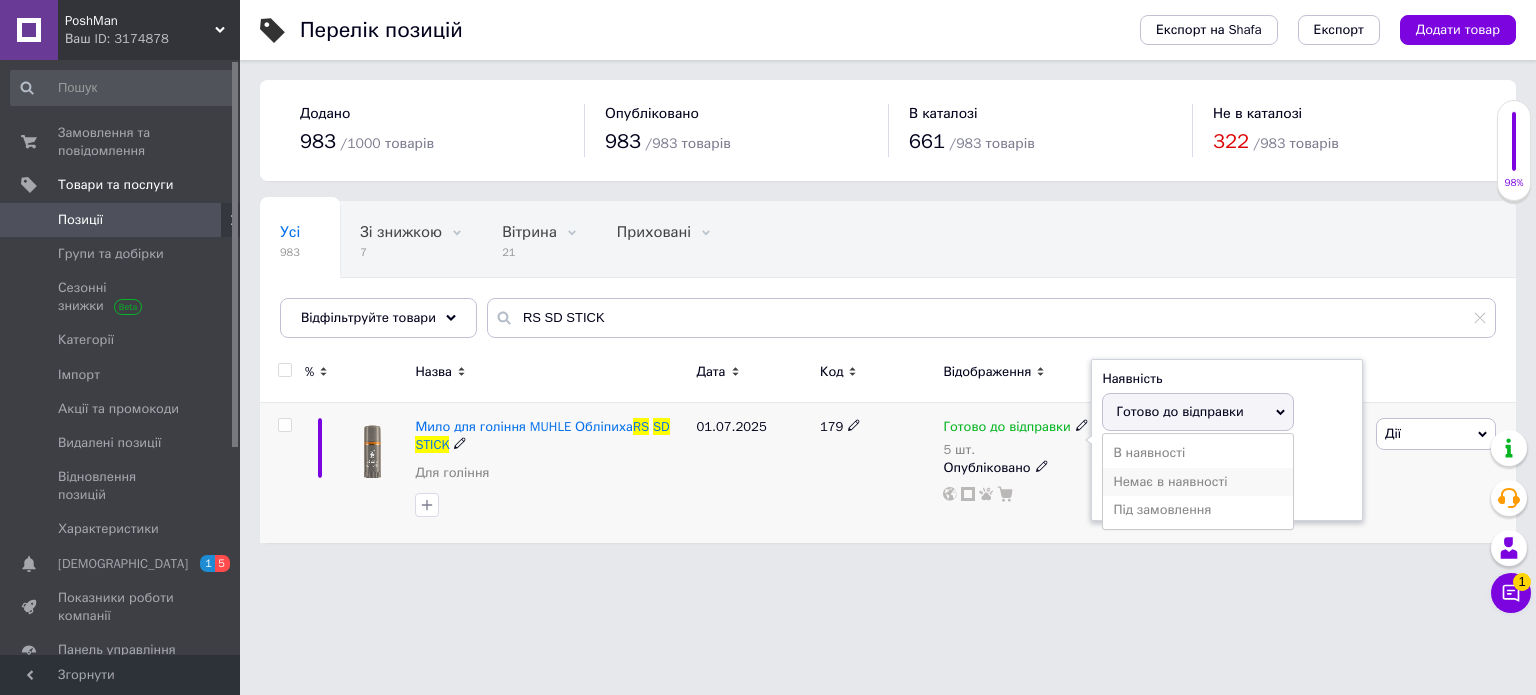 click on "Немає в наявності" at bounding box center (1198, 482) 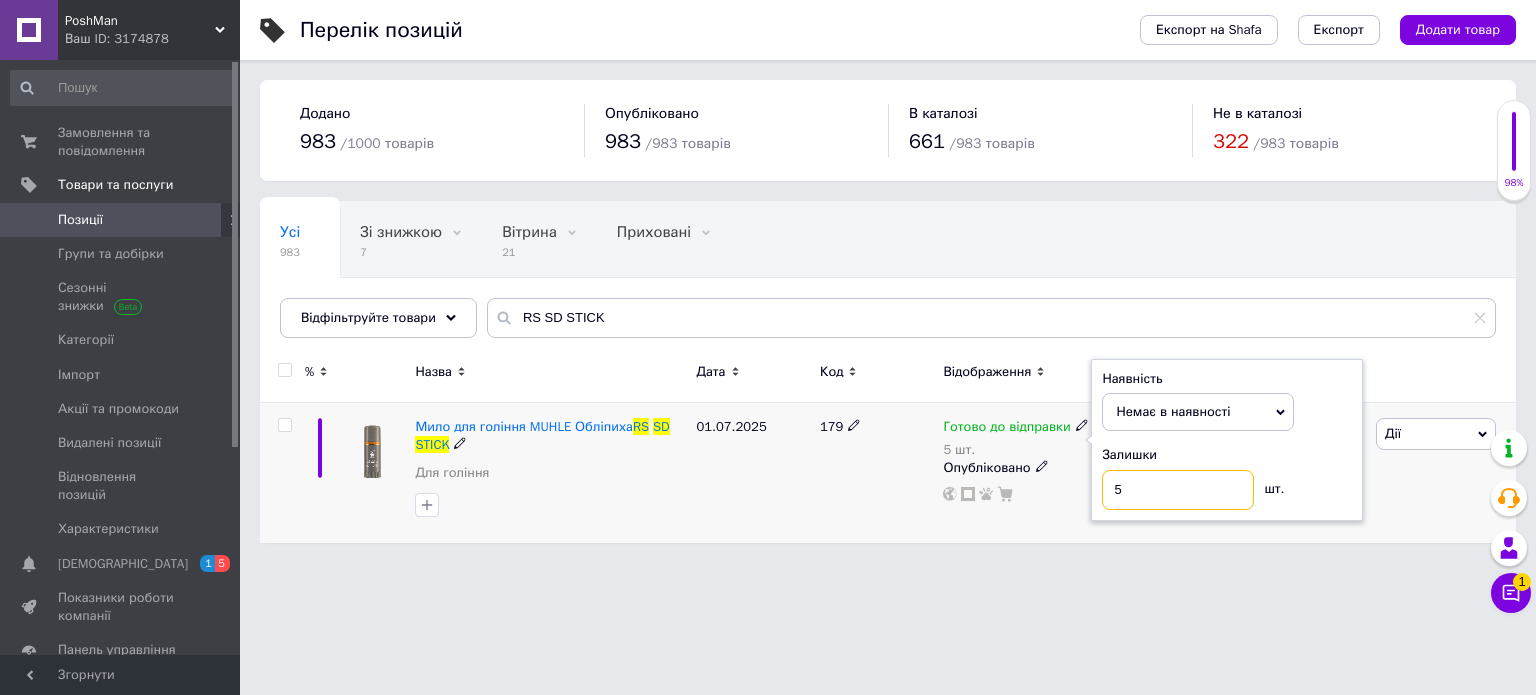 click on "Наявність Немає в наявності В наявності Під замовлення Готово до відправки Залишки 5 шт." at bounding box center [1227, 440] 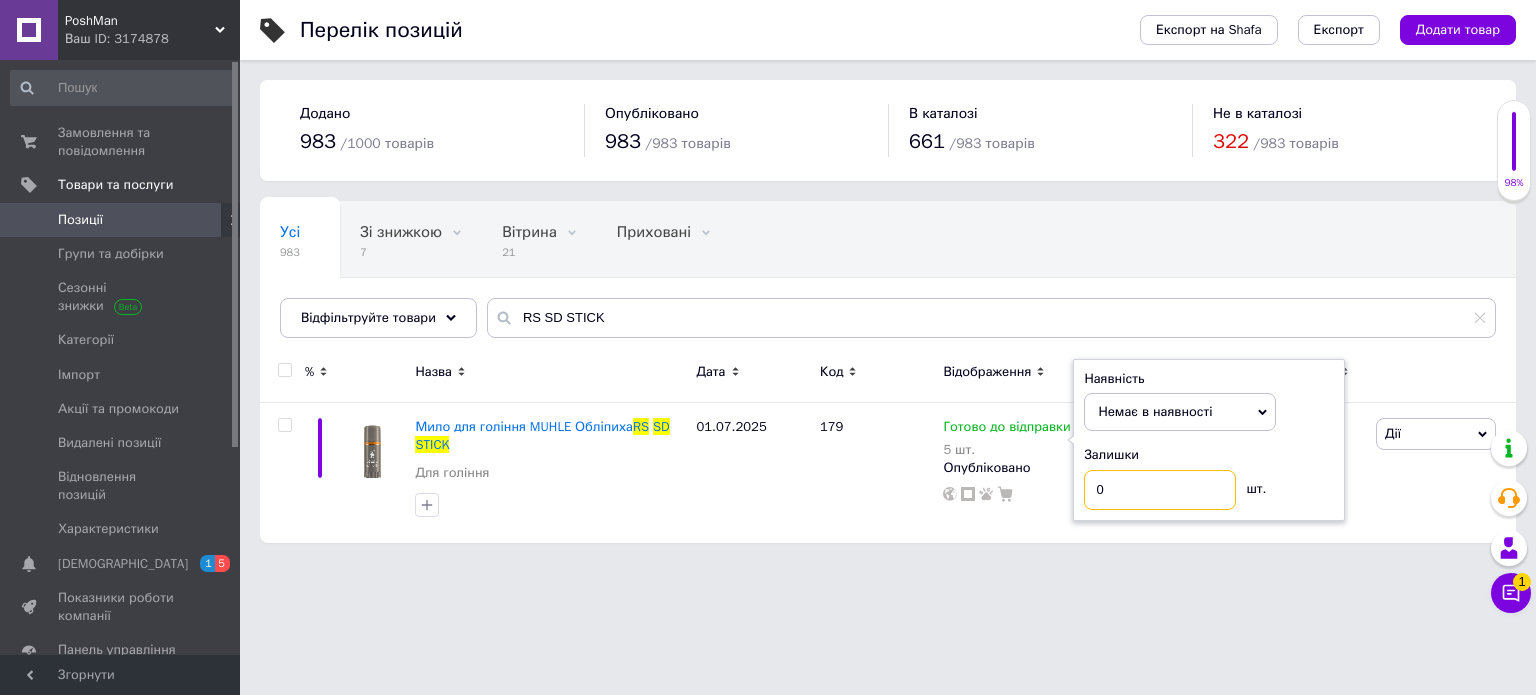 type on "0" 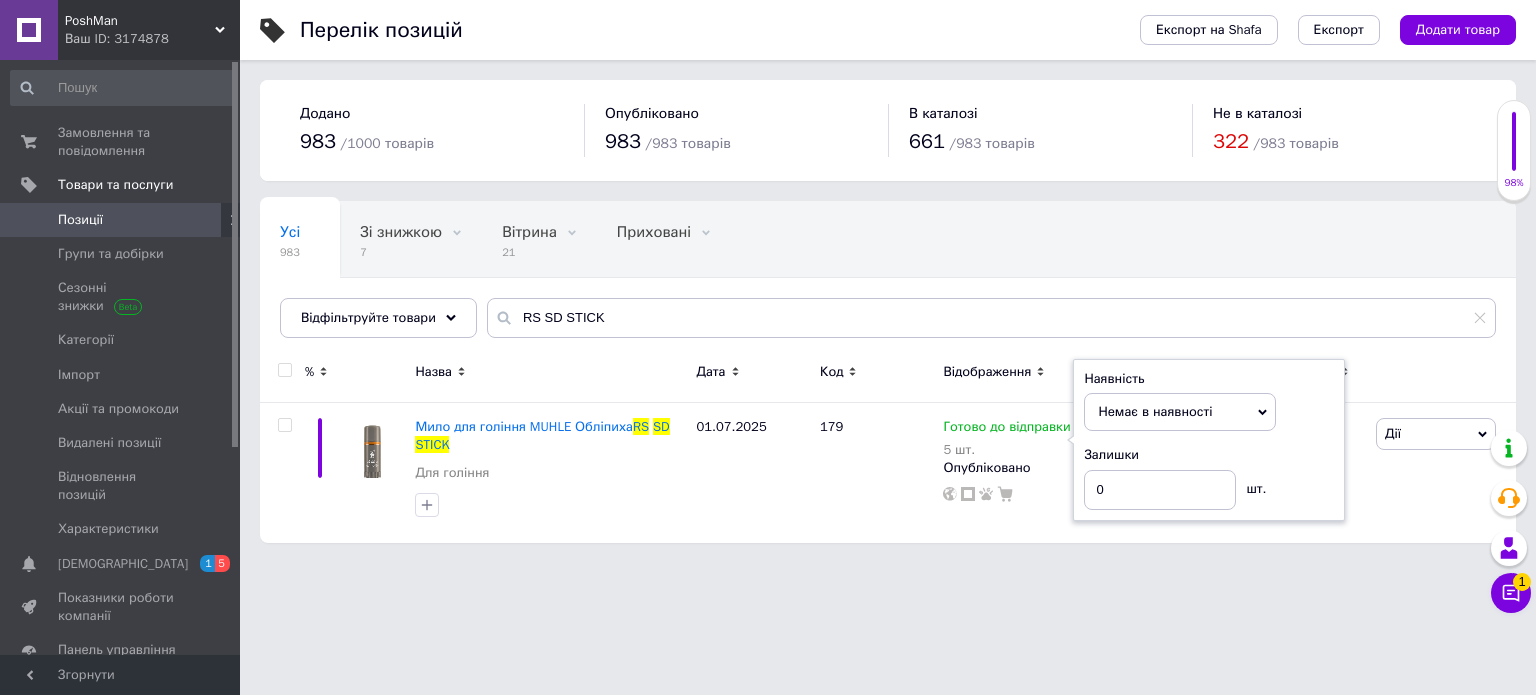 click on "PoshMan Ваш ID: 3174878 Сайт PoshMan Кабінет покупця Перевірити стан системи Сторінка на порталі Довідка Вийти Замовлення та повідомлення 0 0 Товари та послуги Позиції Групи та добірки Сезонні знижки Категорії Імпорт Акції та промокоди Видалені позиції Відновлення позицій Характеристики Сповіщення 1 5 Показники роботи компанії Панель управління Відгуки Клієнти Каталог ProSale Аналітика Управління сайтом Гаманець компанії [PERSON_NAME] Тарифи та рахунки Prom мікс 1 000 Згорнути
Перелік позицій Експорт" at bounding box center [768, 281] 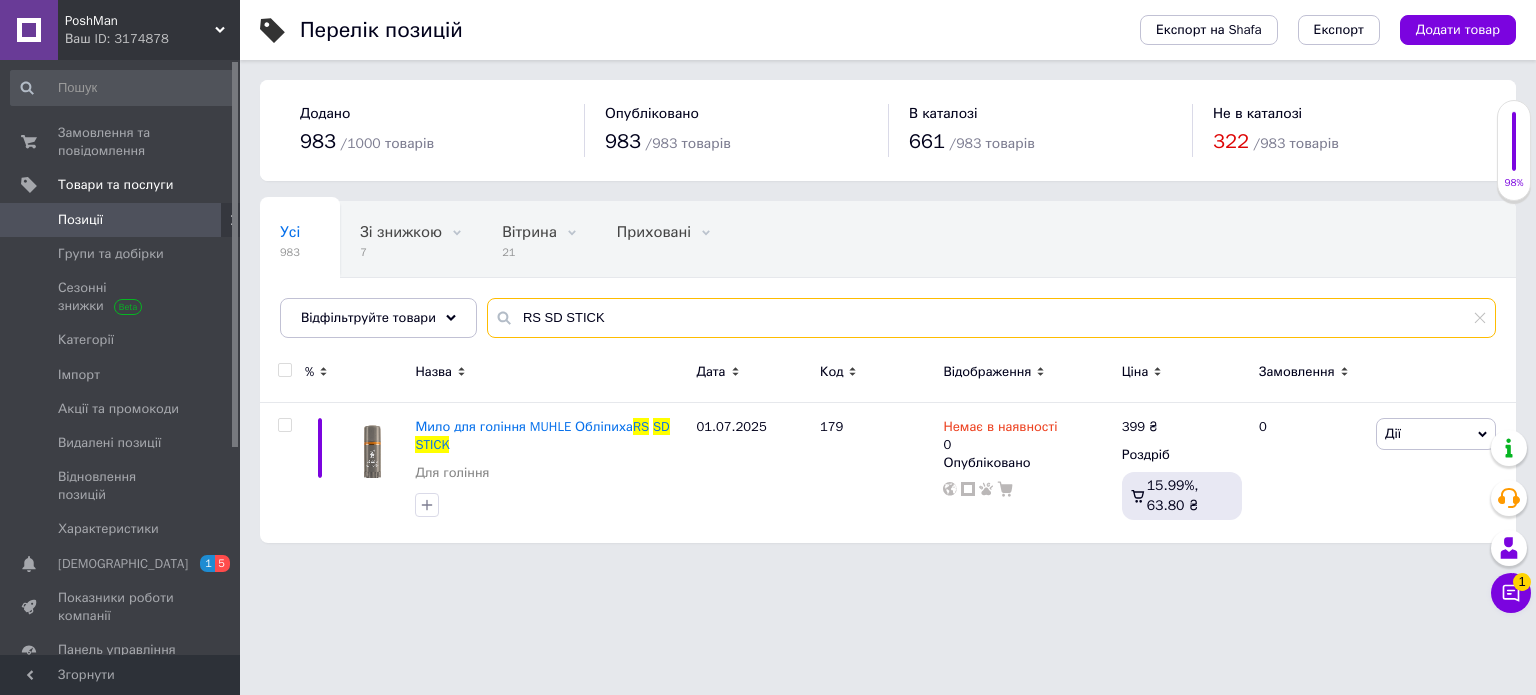 drag, startPoint x: 691, startPoint y: 320, endPoint x: 405, endPoint y: 289, distance: 287.67517 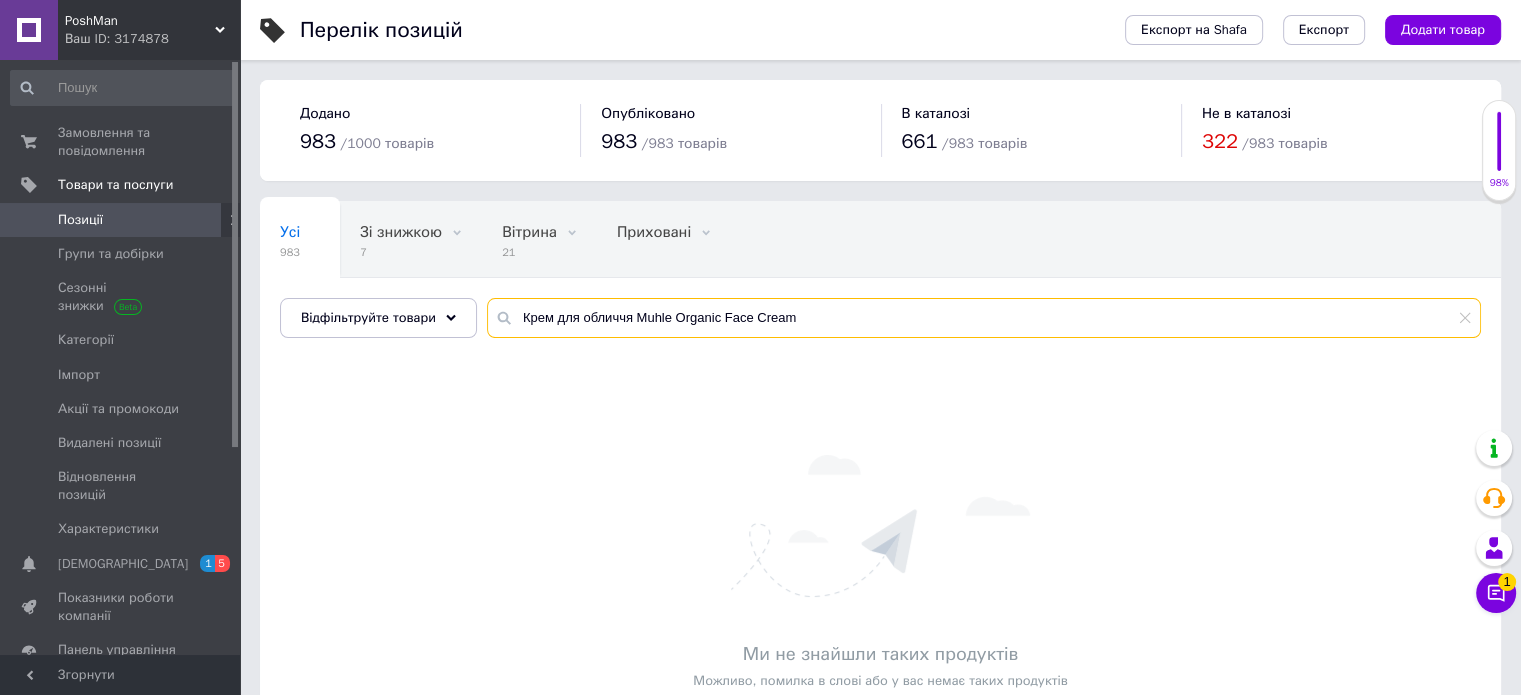 drag, startPoint x: 663, startPoint y: 324, endPoint x: 483, endPoint y: 347, distance: 181.4635 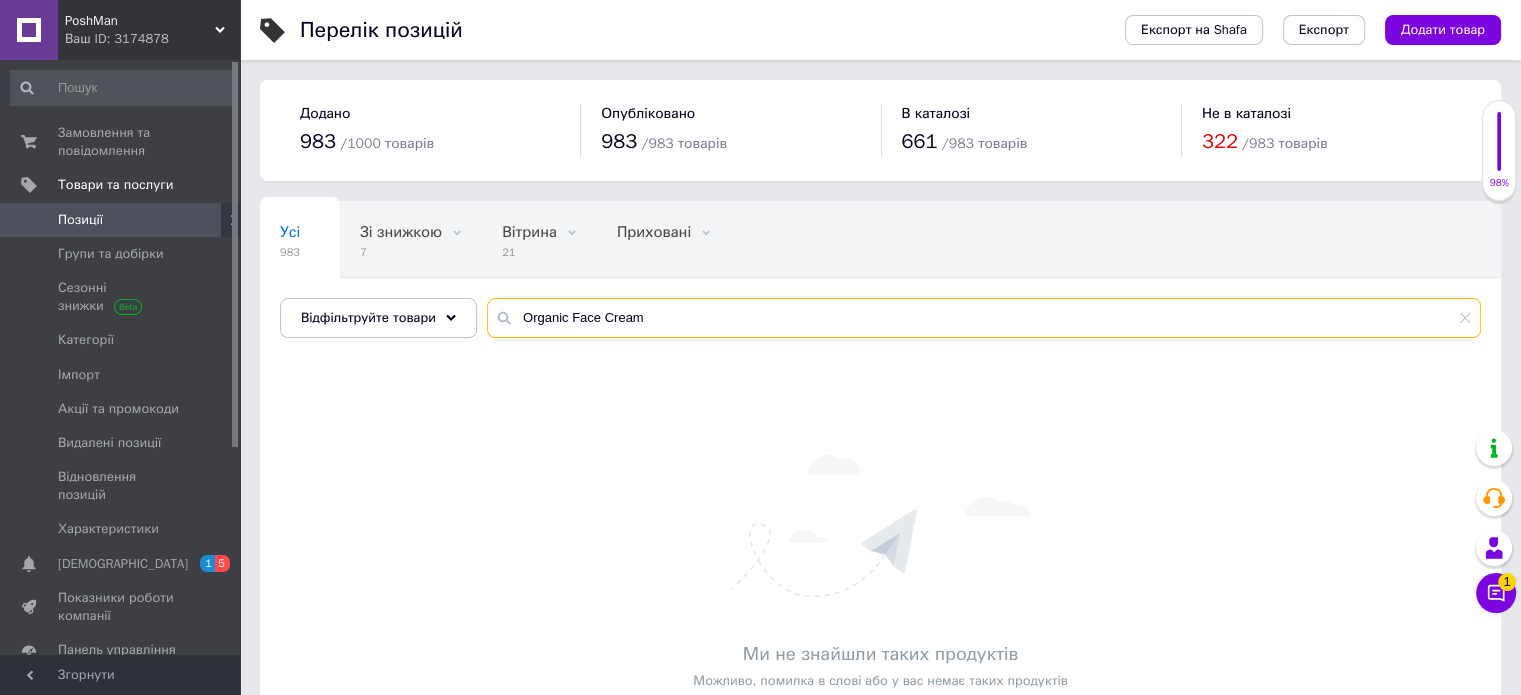 click on "Organic Face Cream" at bounding box center (984, 318) 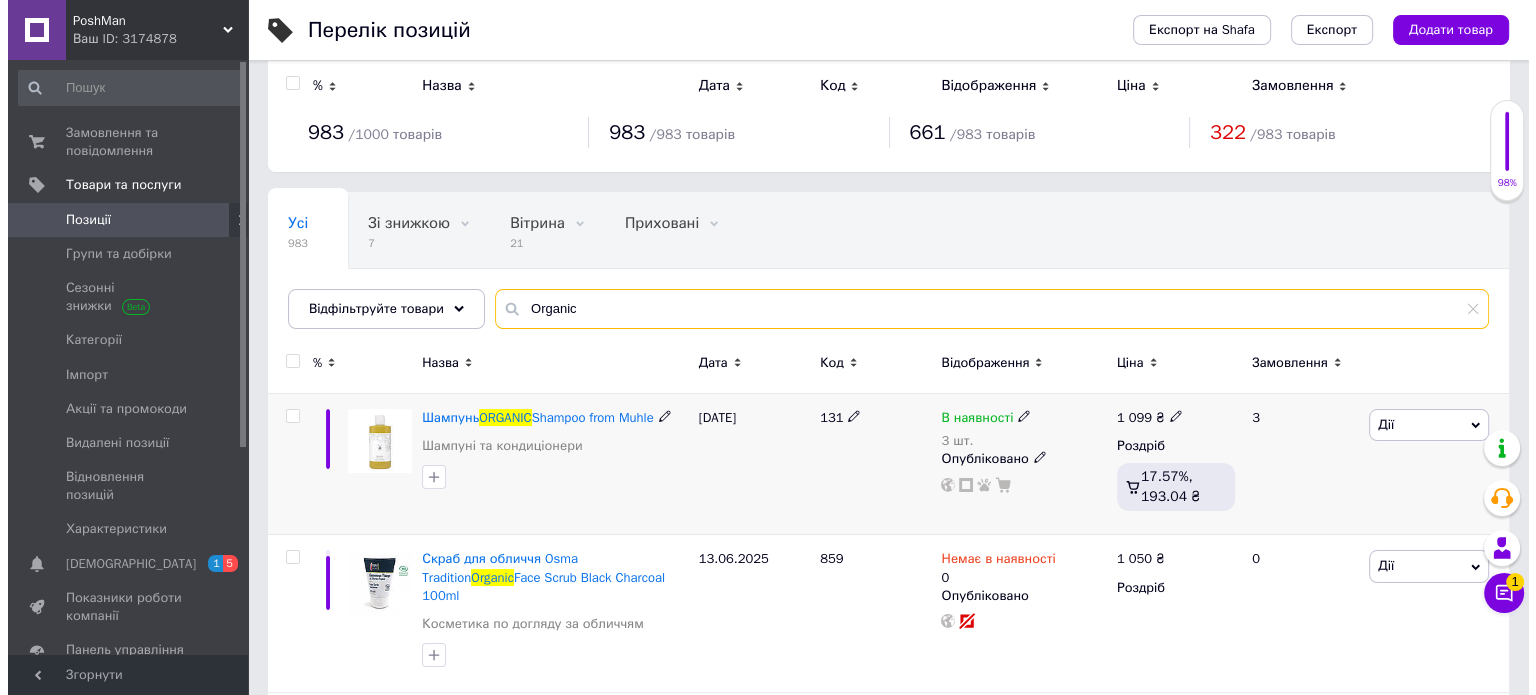 scroll, scrollTop: 0, scrollLeft: 0, axis: both 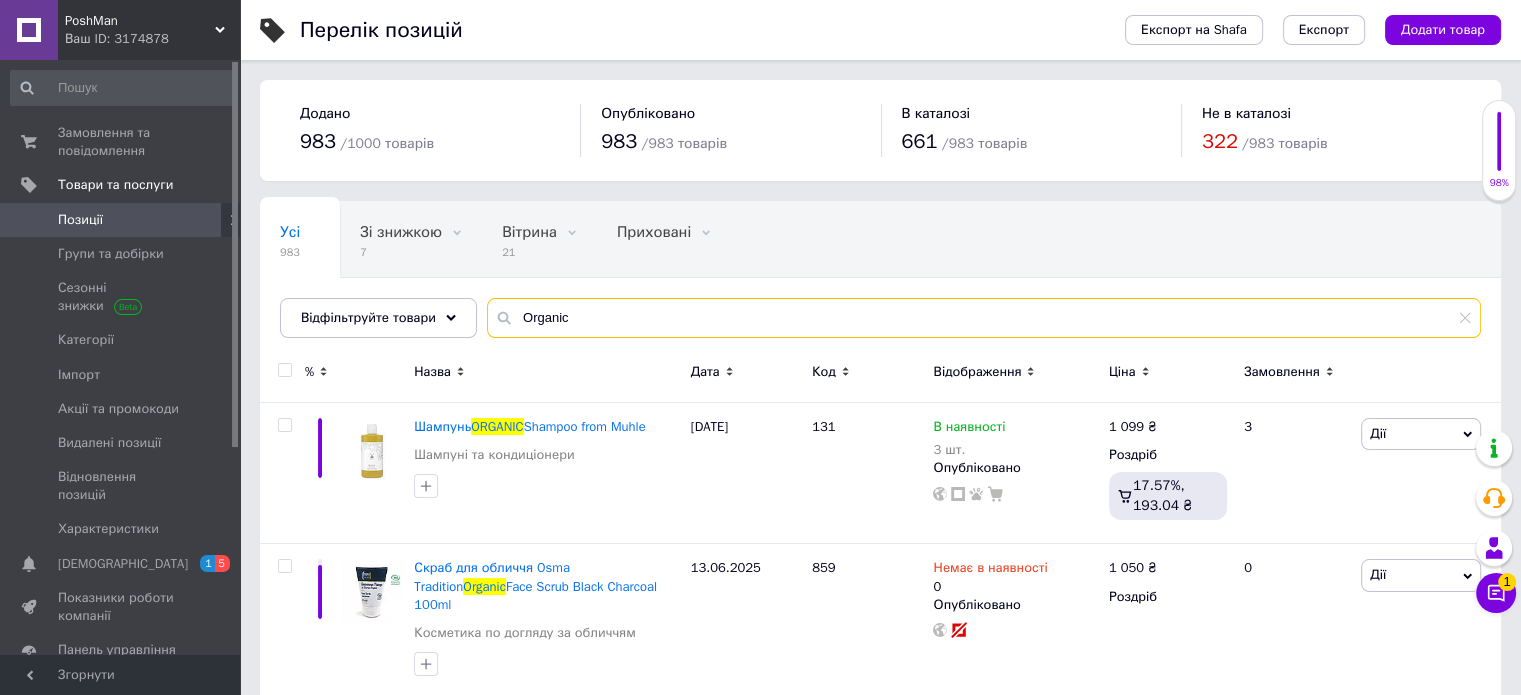 type on "Organic" 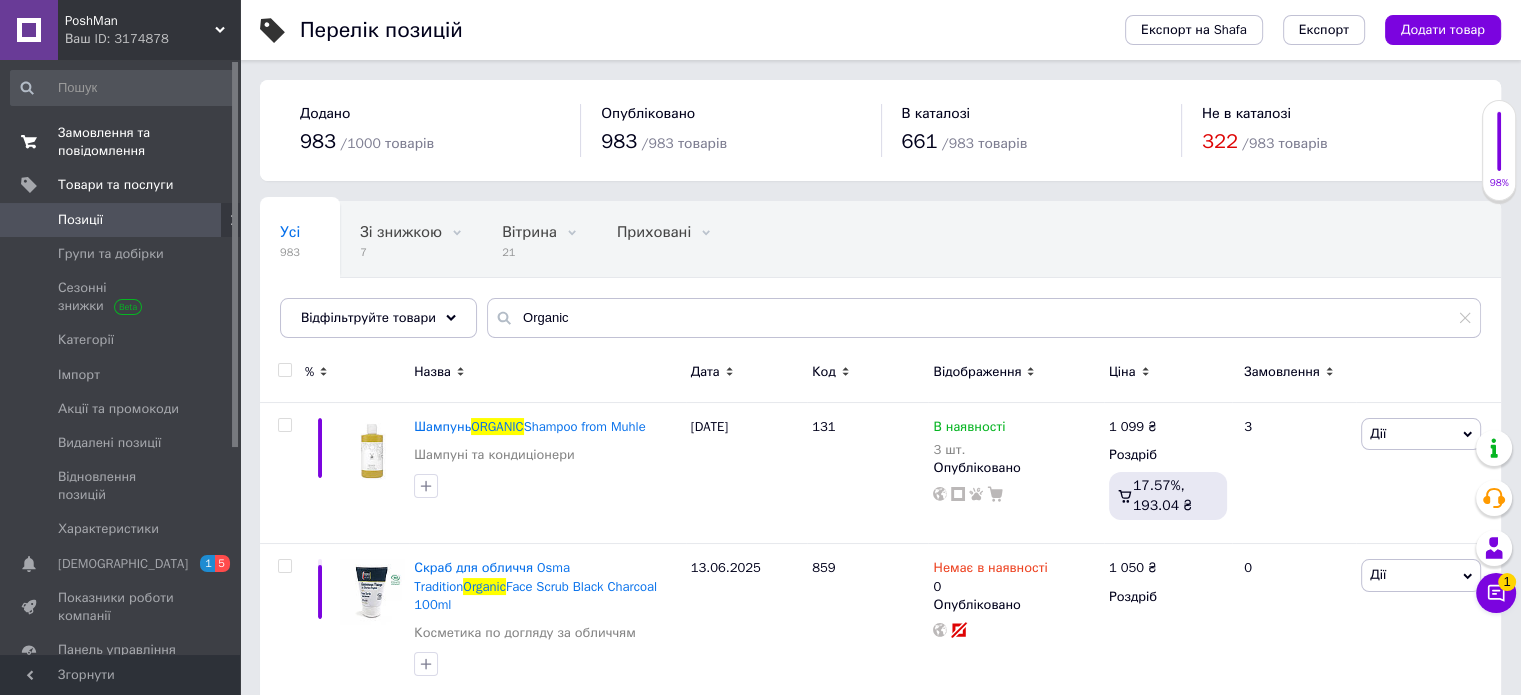 click on "Замовлення та повідомлення" at bounding box center (121, 142) 